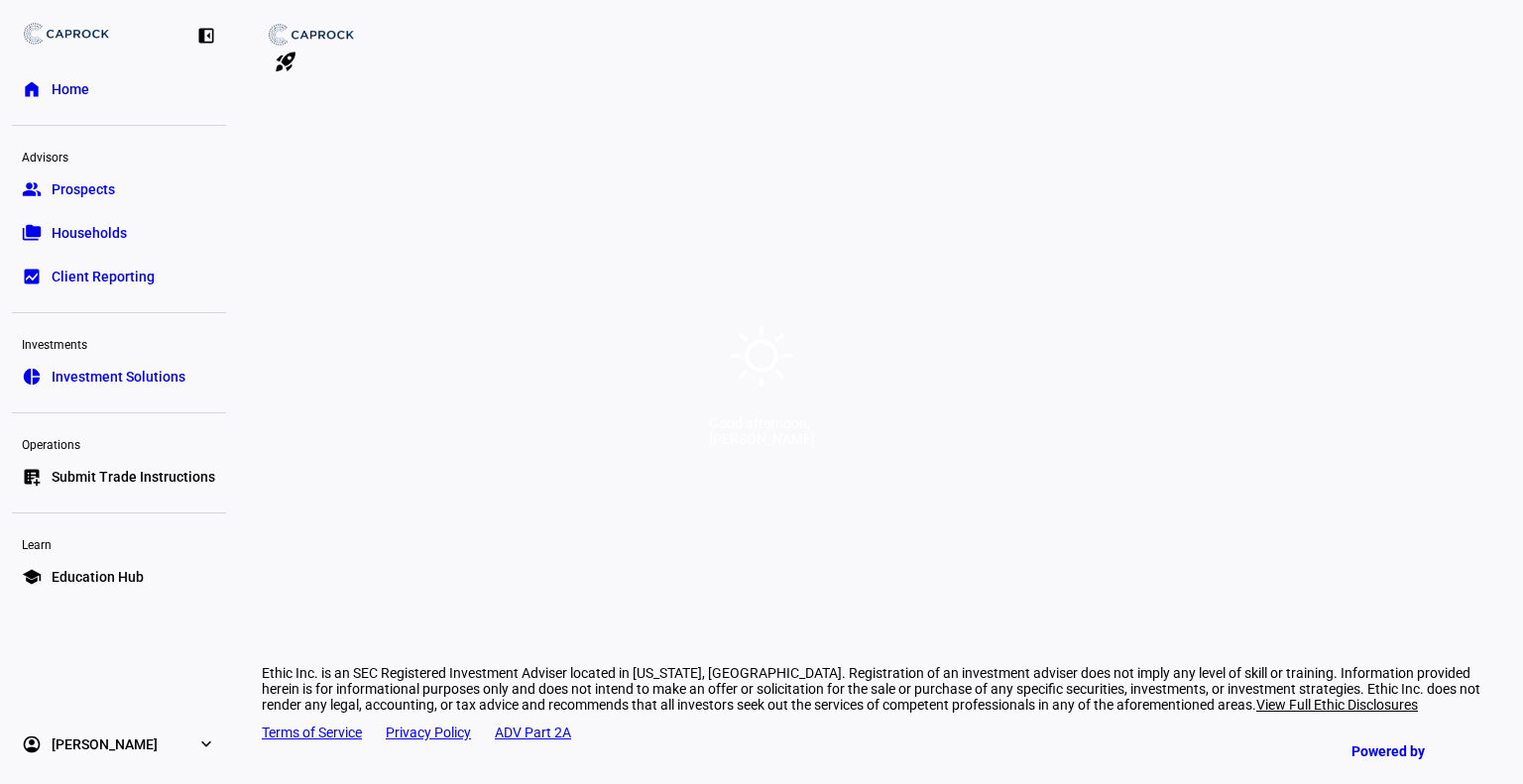 scroll, scrollTop: 0, scrollLeft: 0, axis: both 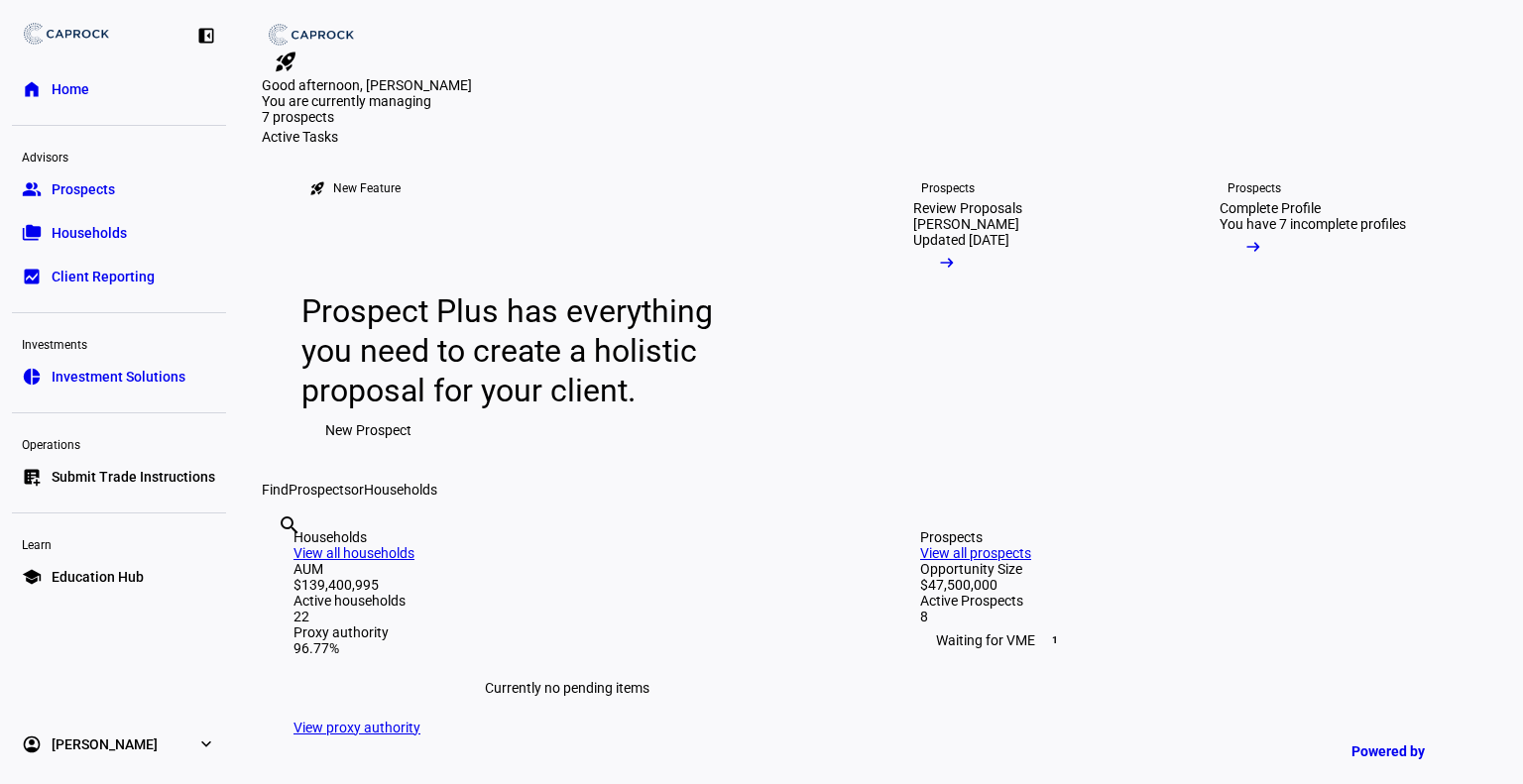 click on "group  Prospects" at bounding box center (119, 189) 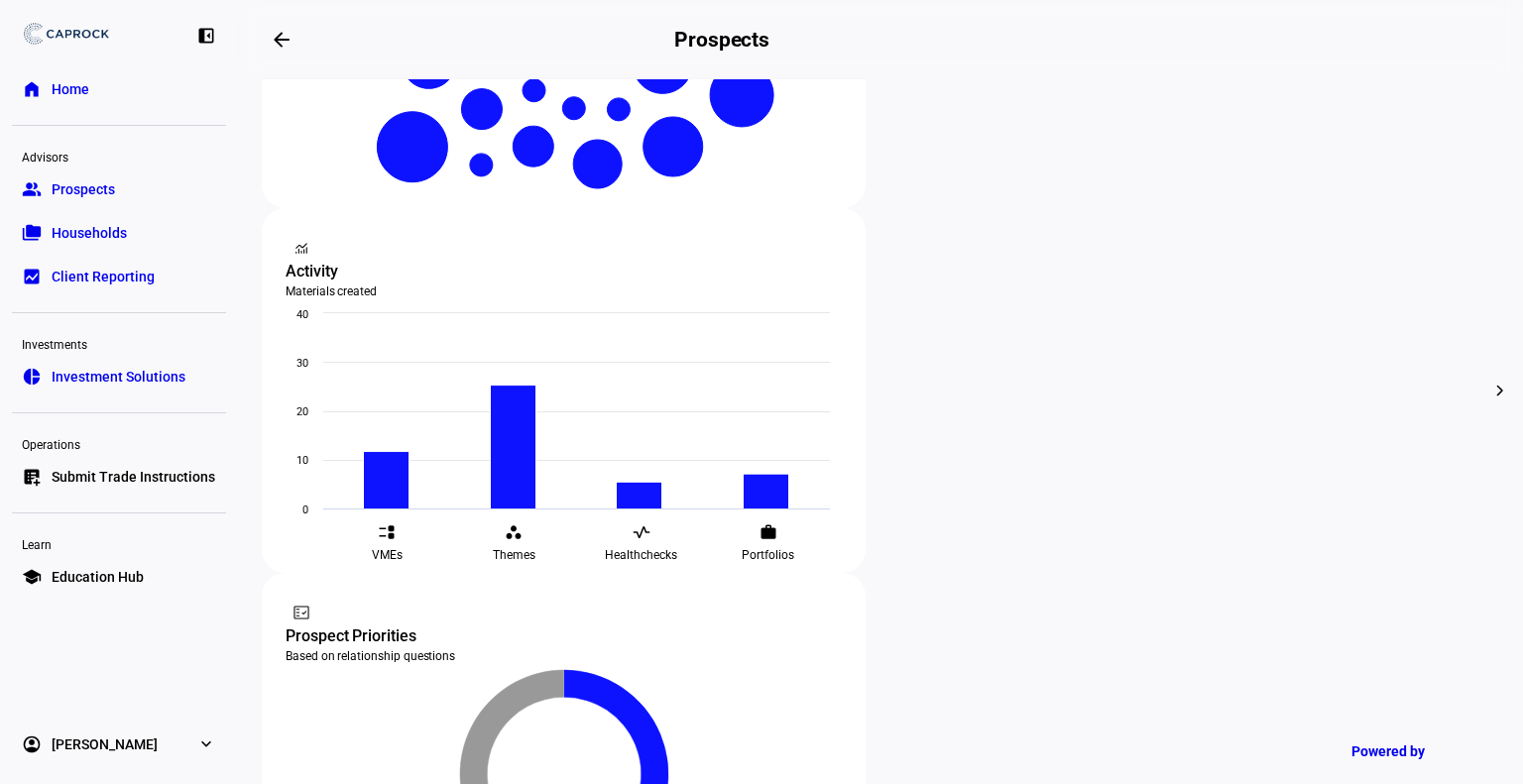 scroll, scrollTop: 623, scrollLeft: 0, axis: vertical 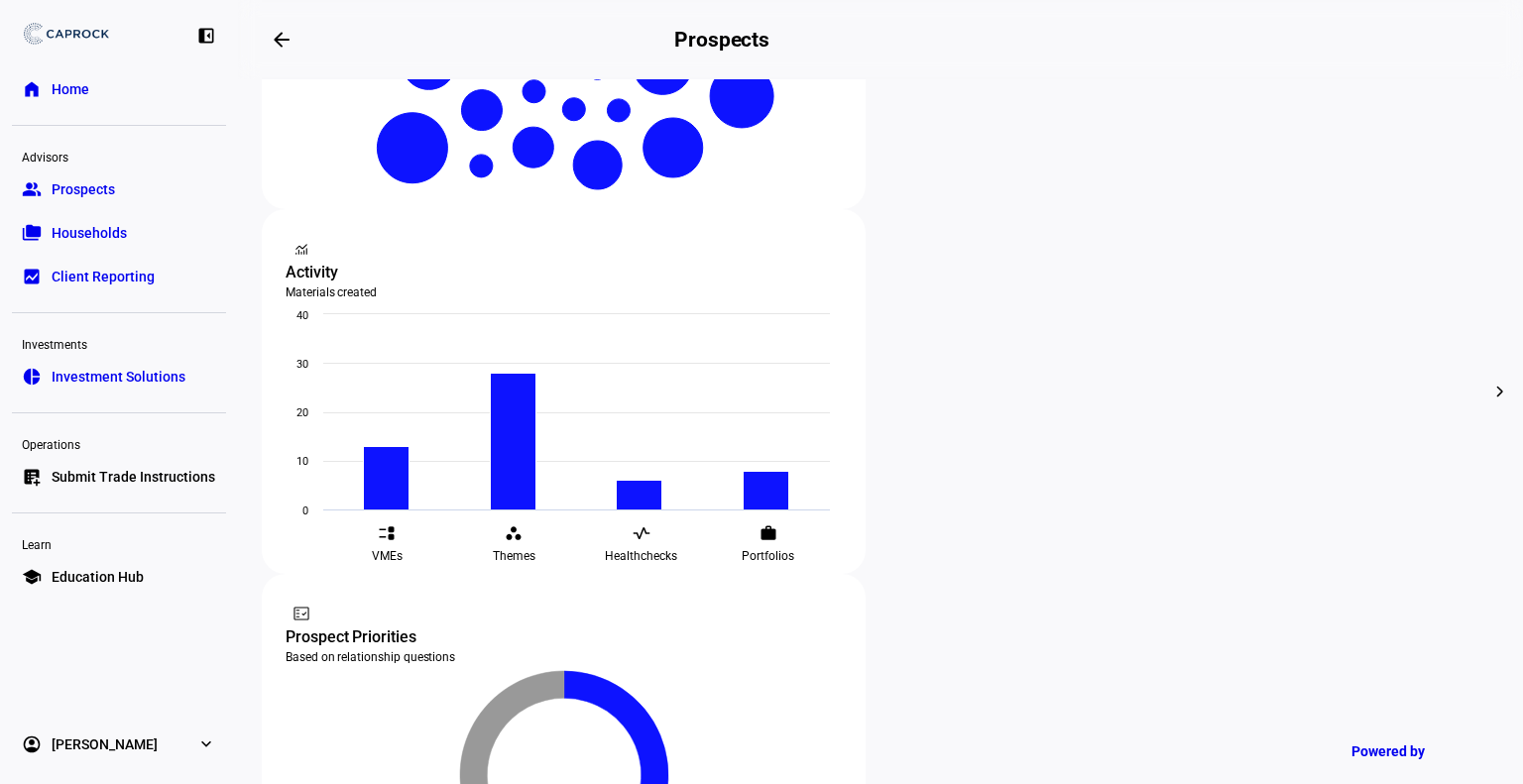 click on "$25,000,000" 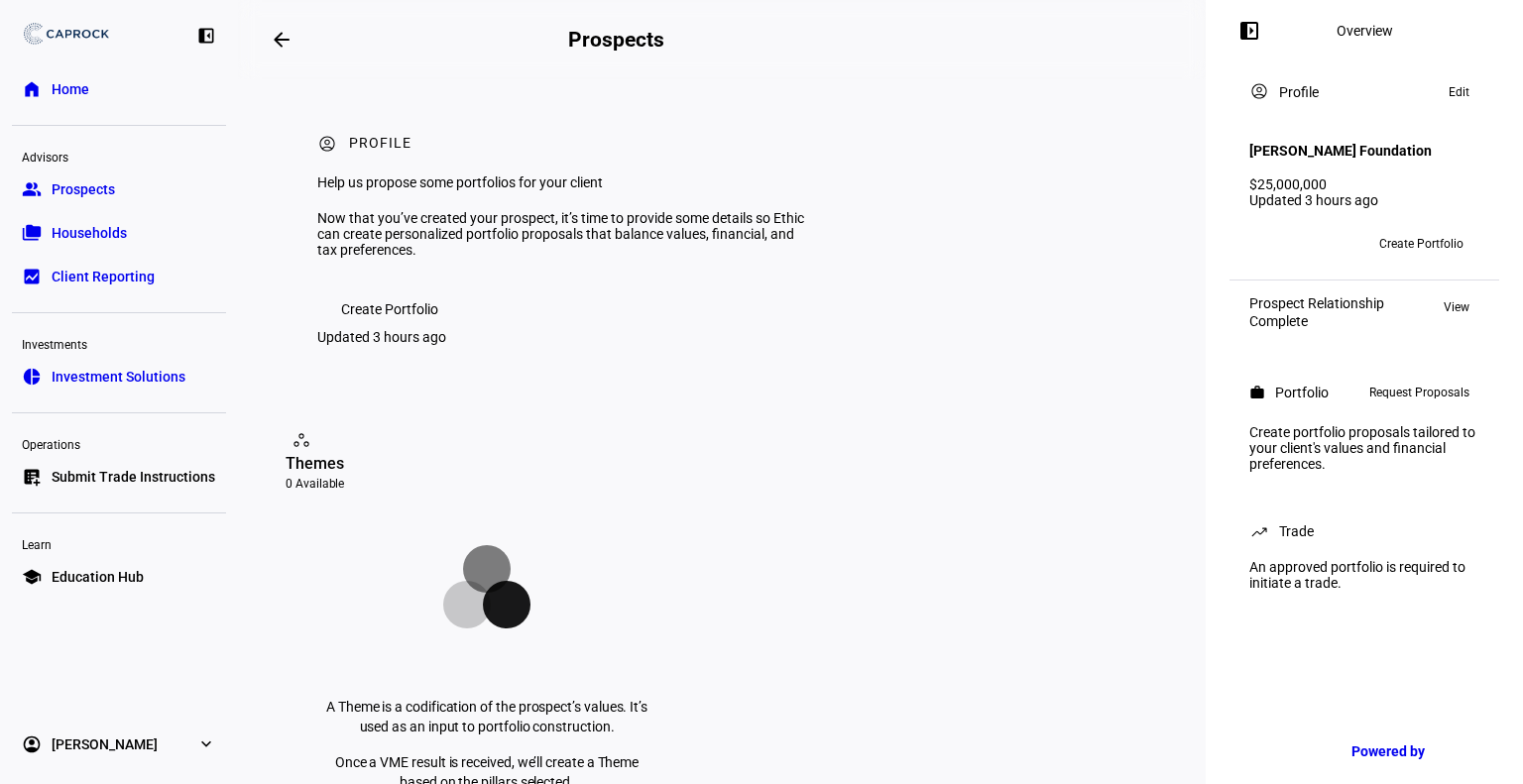 click on "Request Proposals" 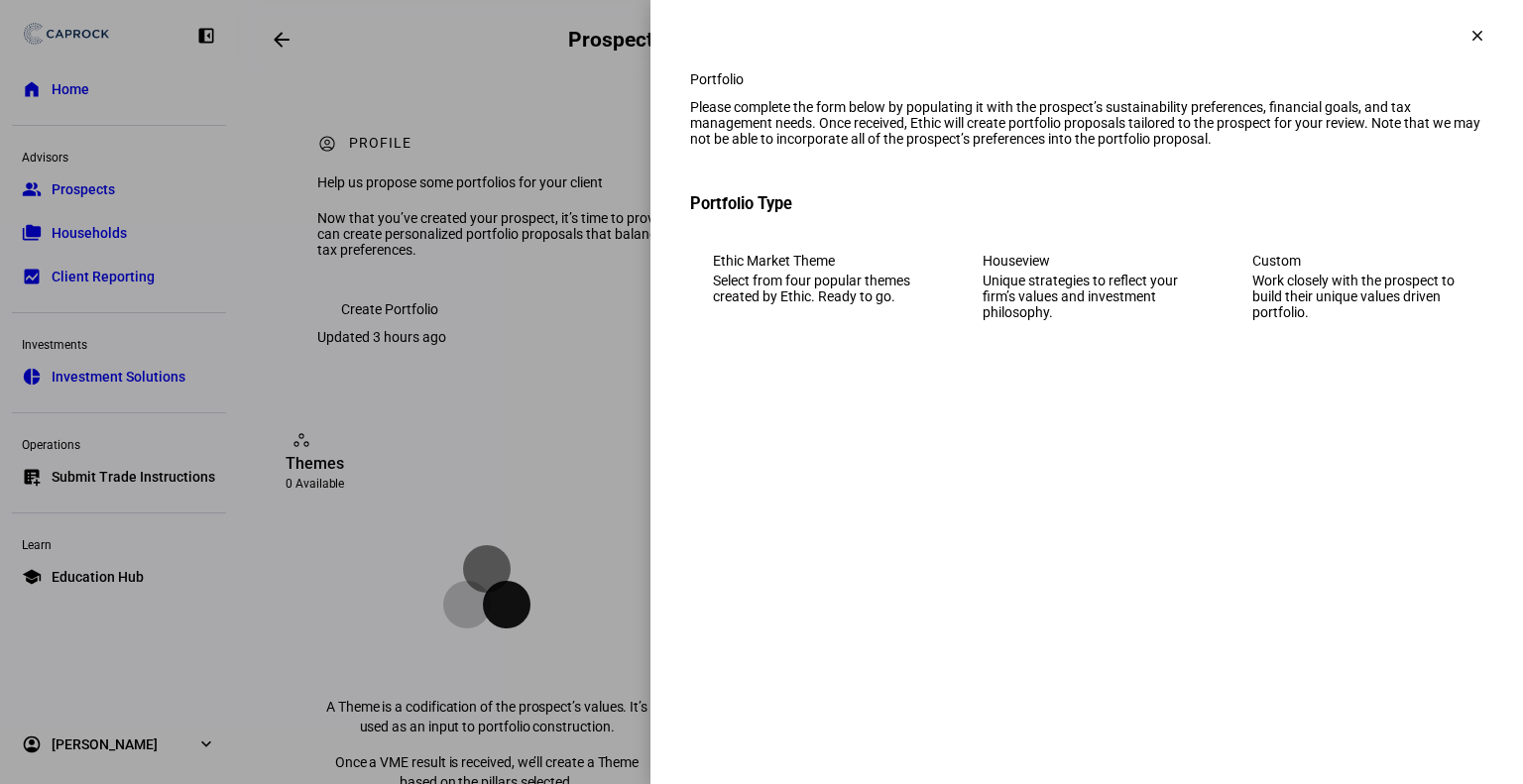 click on "Custom" 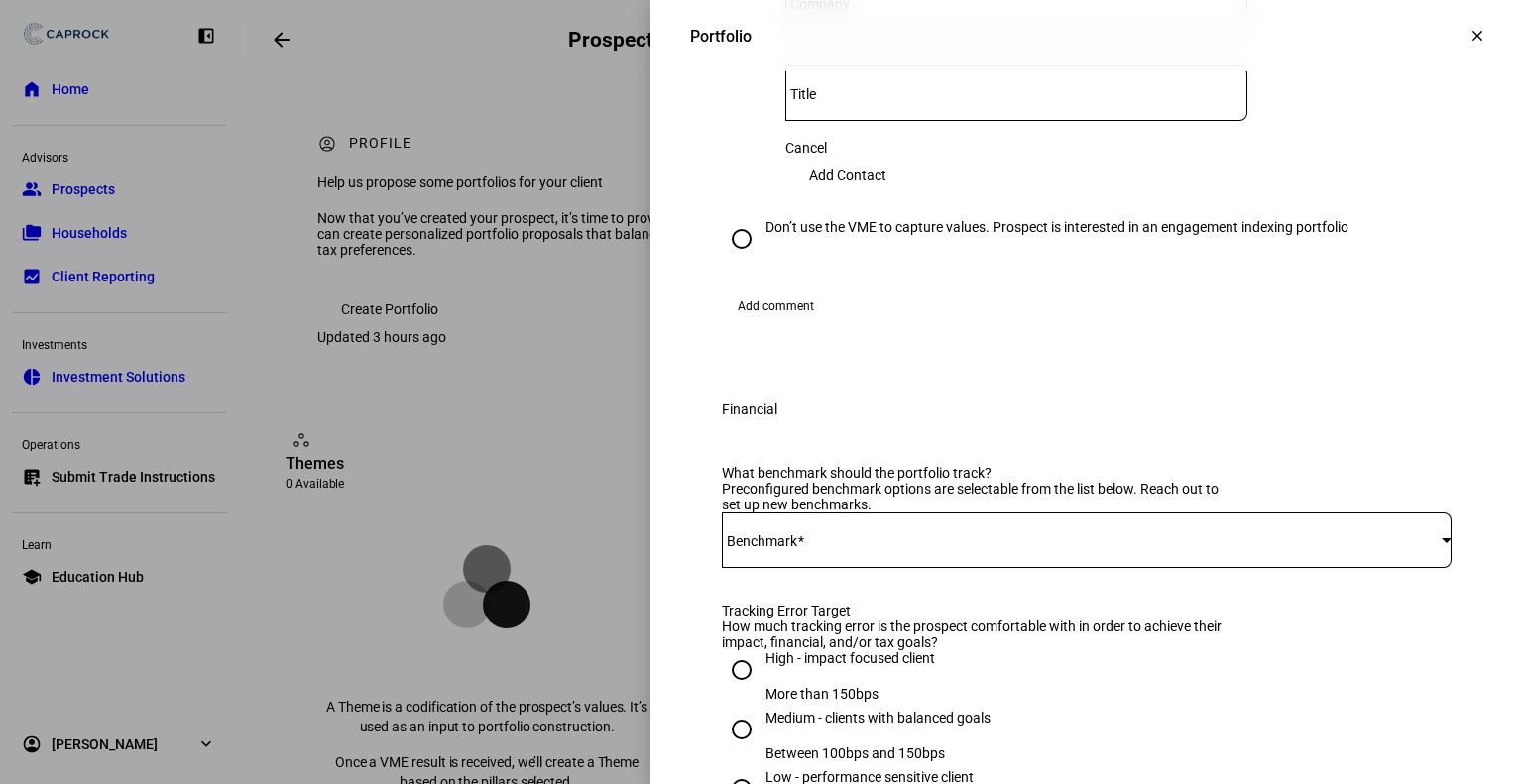 scroll, scrollTop: 1009, scrollLeft: 0, axis: vertical 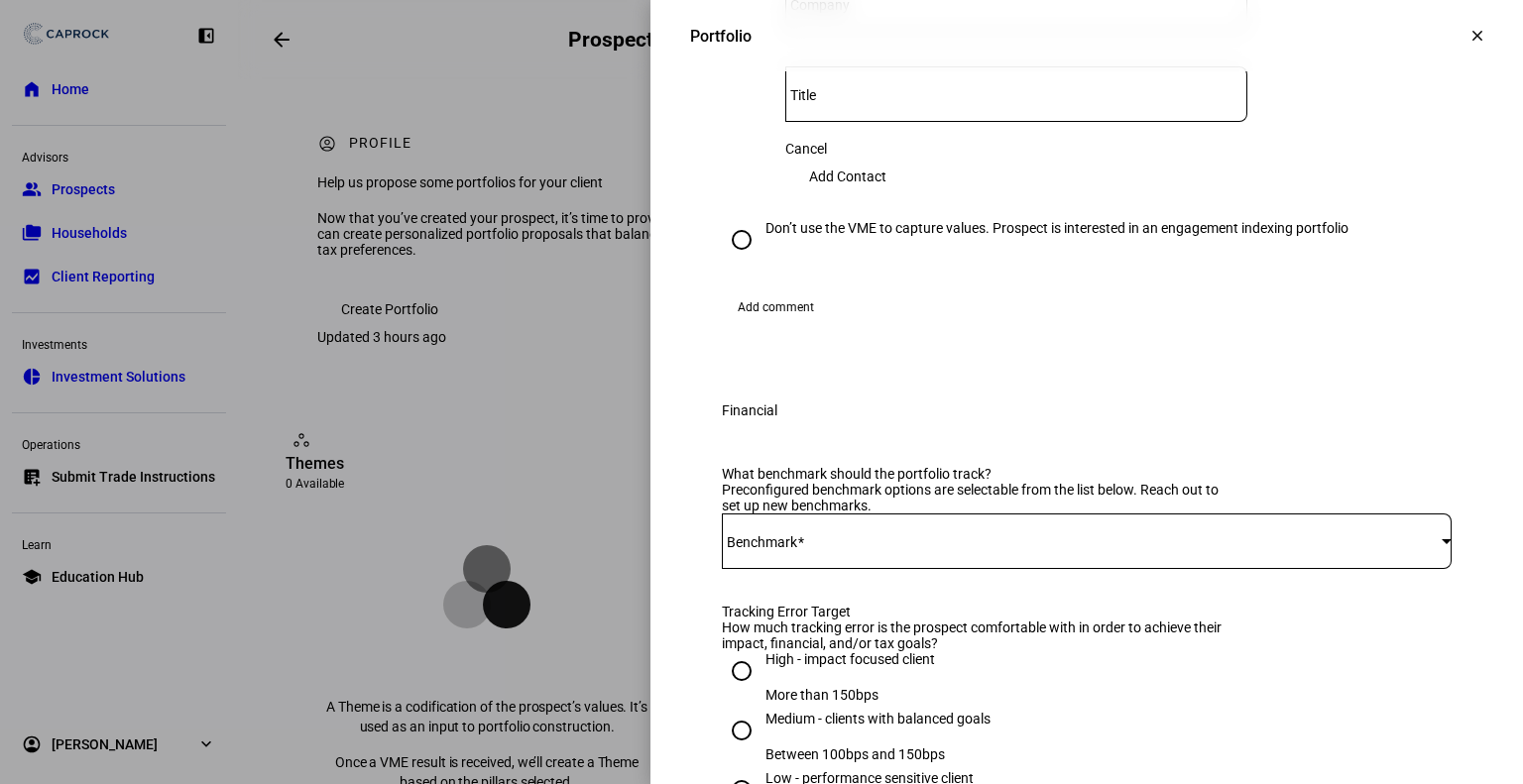 click on "Don’t use the VME to capture values. Prospect is interested in an engagement indexing portfolio" at bounding box center [1057, 228] 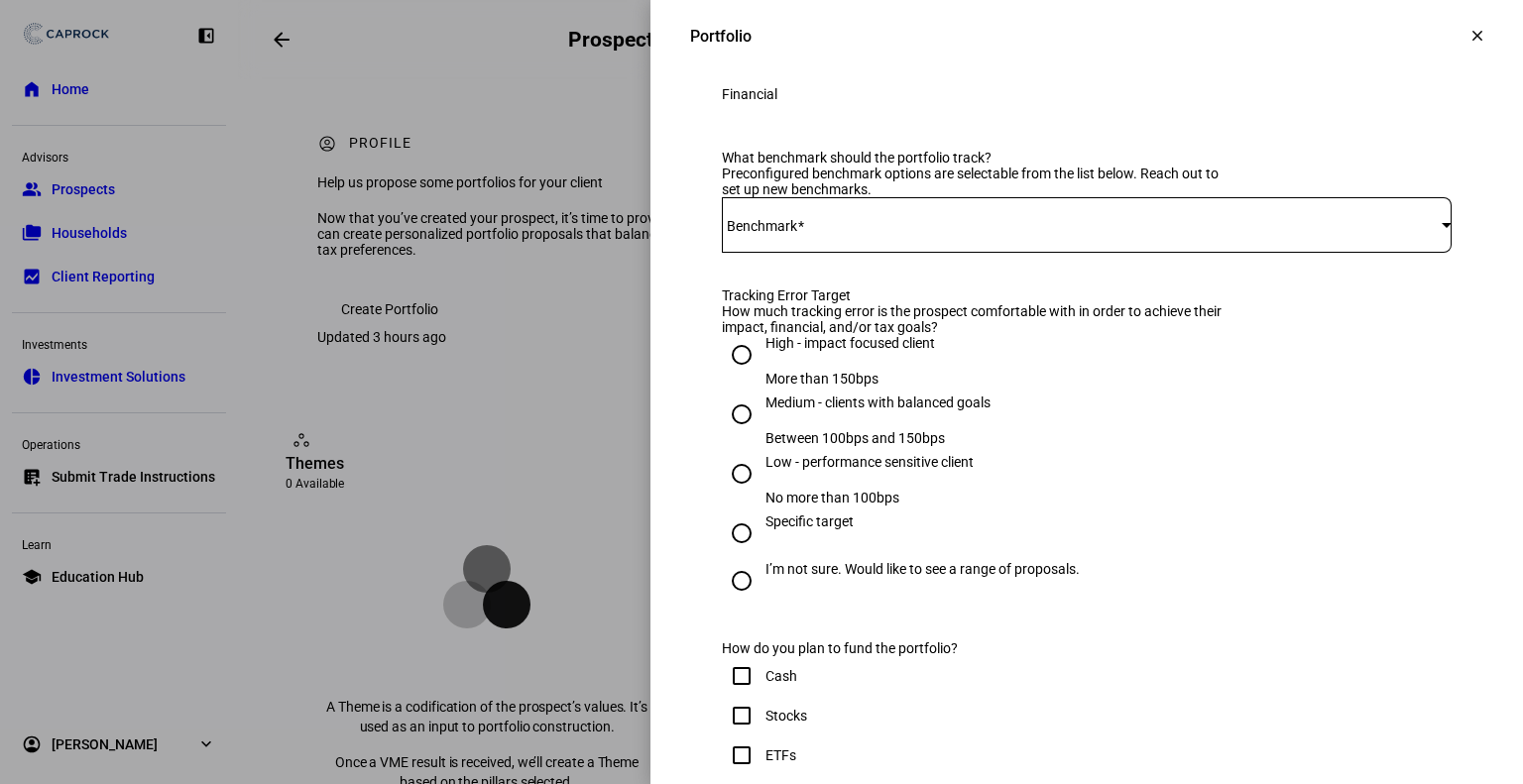 scroll, scrollTop: 583, scrollLeft: 0, axis: vertical 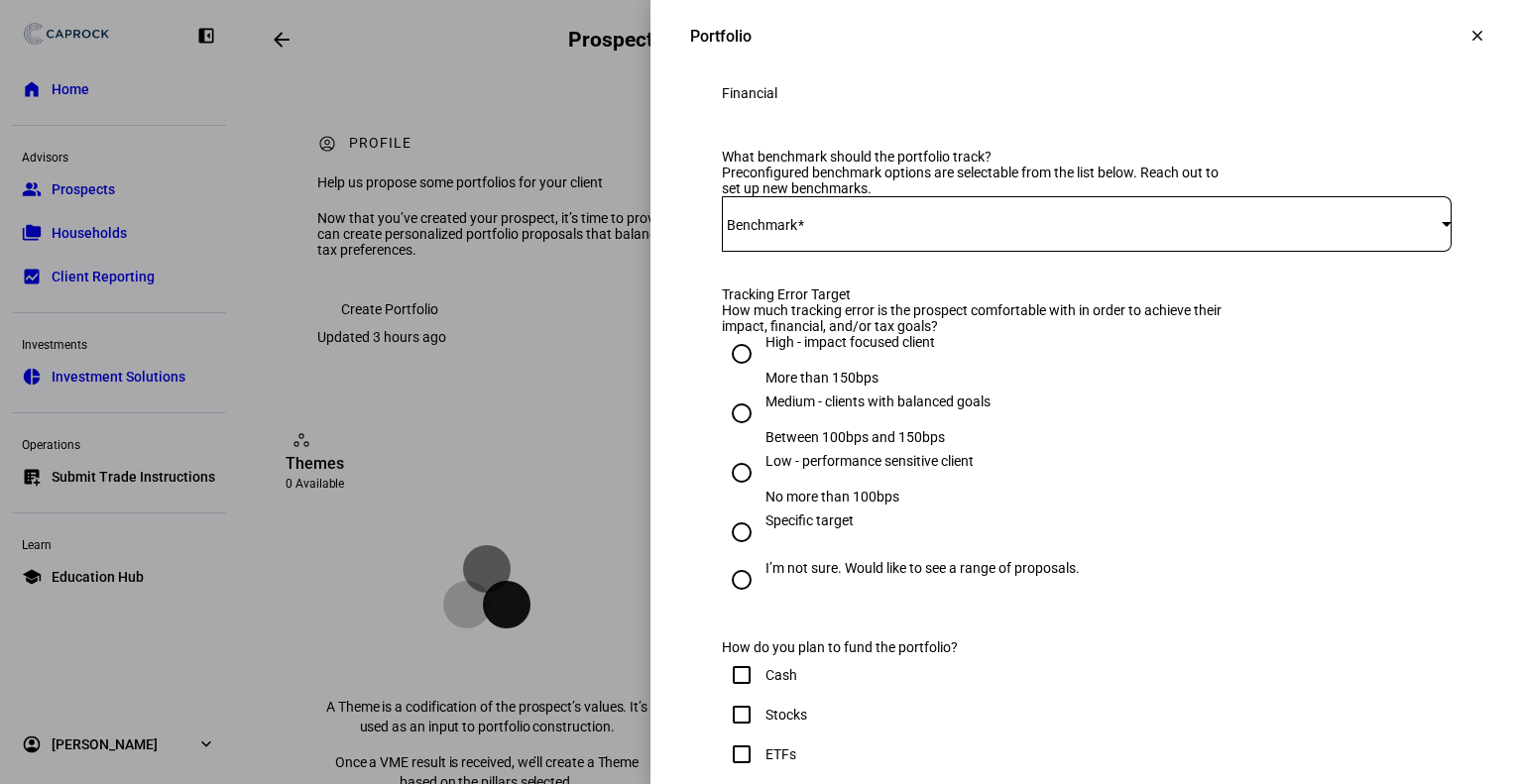click at bounding box center [1082, 224] 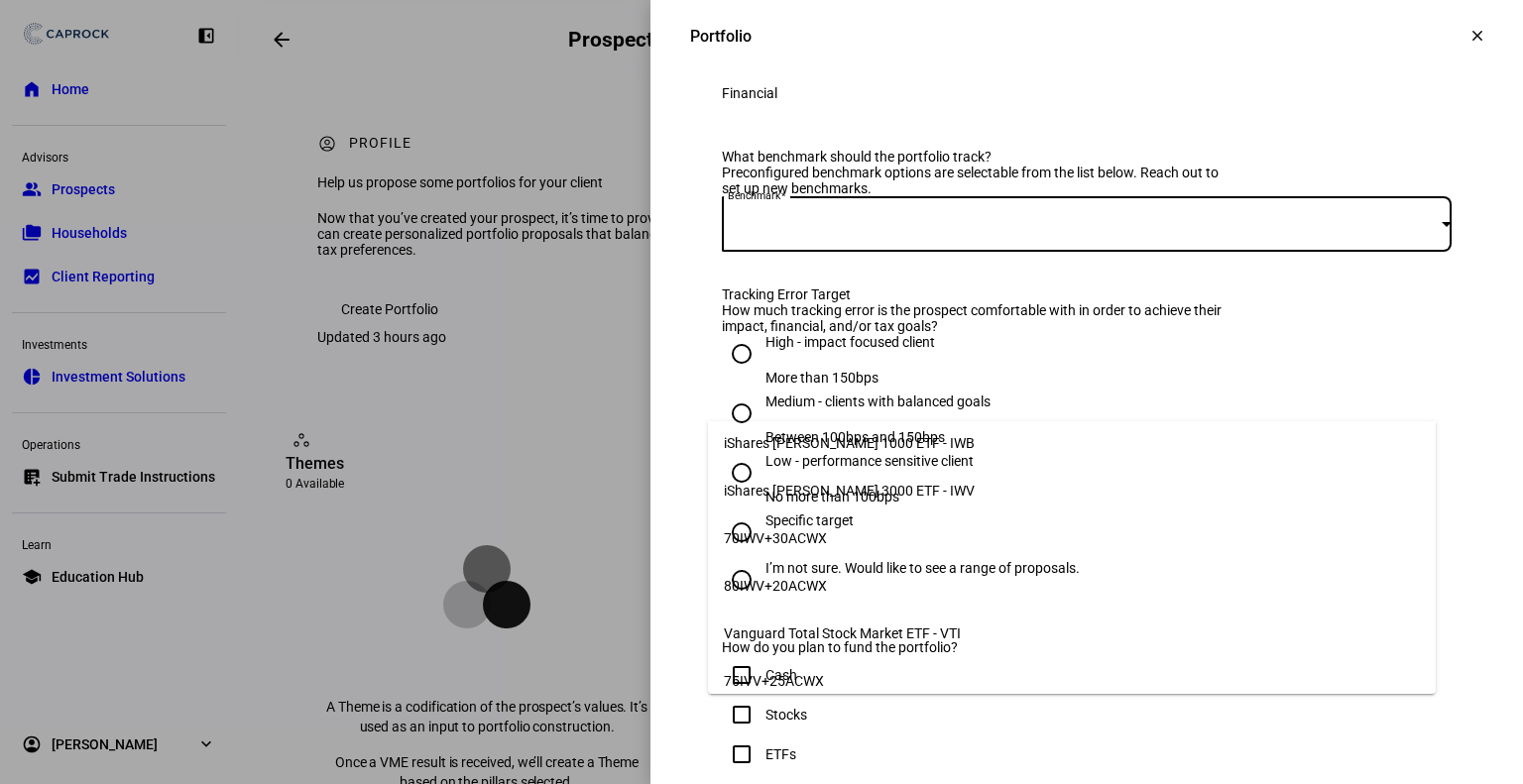 scroll, scrollTop: 297, scrollLeft: 0, axis: vertical 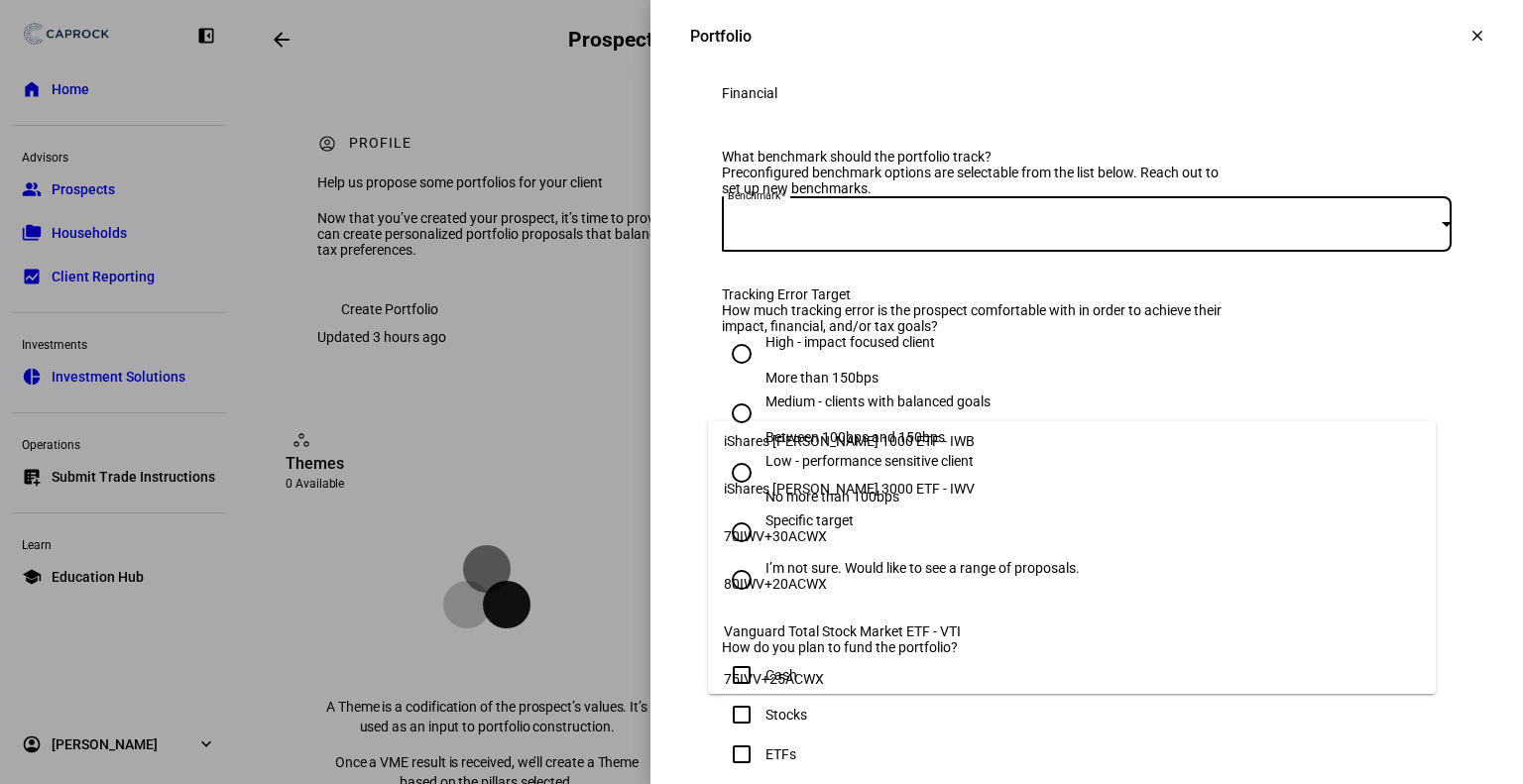 click on "Vanguard Total Stock Market ETF - VTI" at bounding box center [1072, 631] 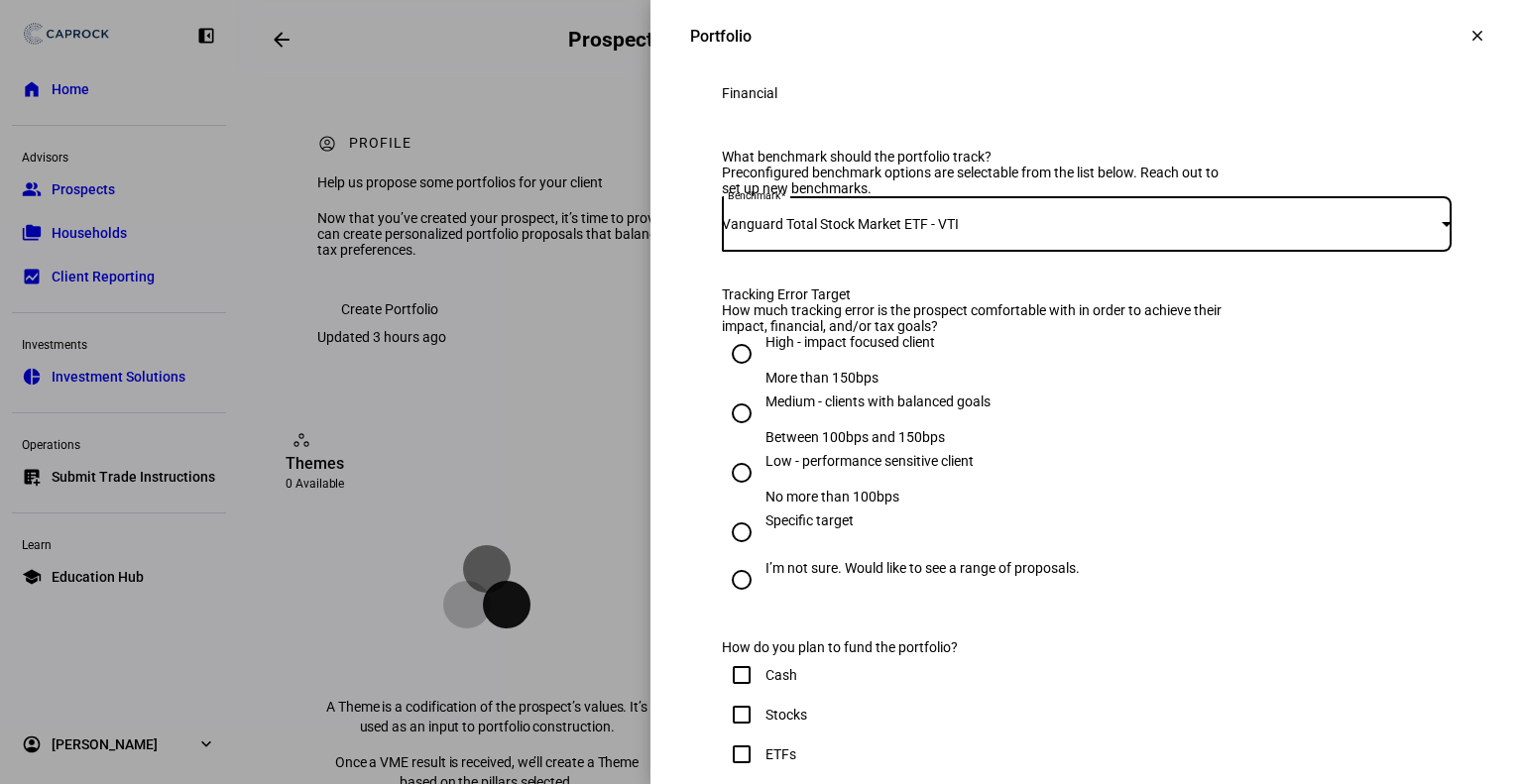 click on "Vanguard Total Stock Market ETF - VTI" 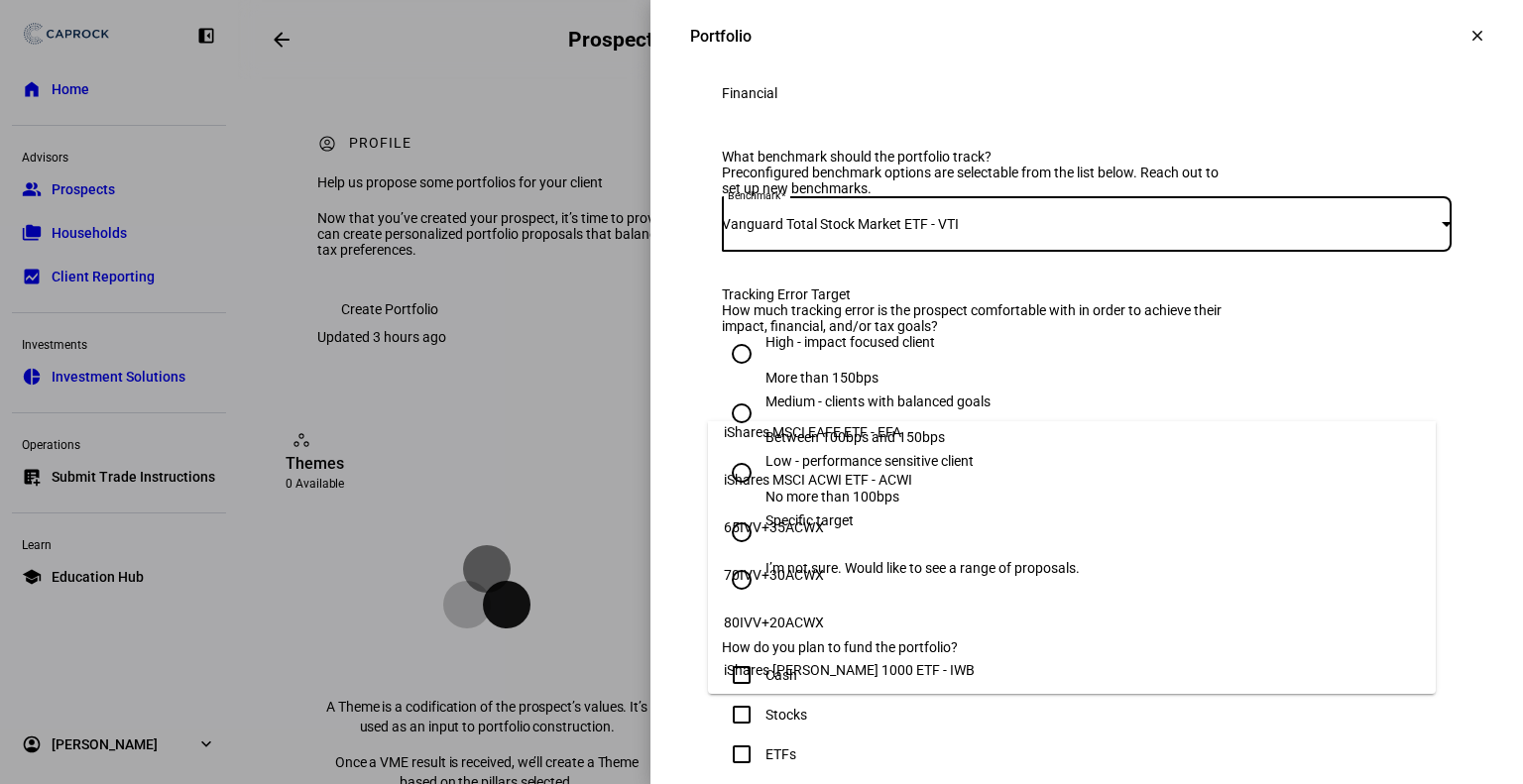 scroll, scrollTop: 0, scrollLeft: 0, axis: both 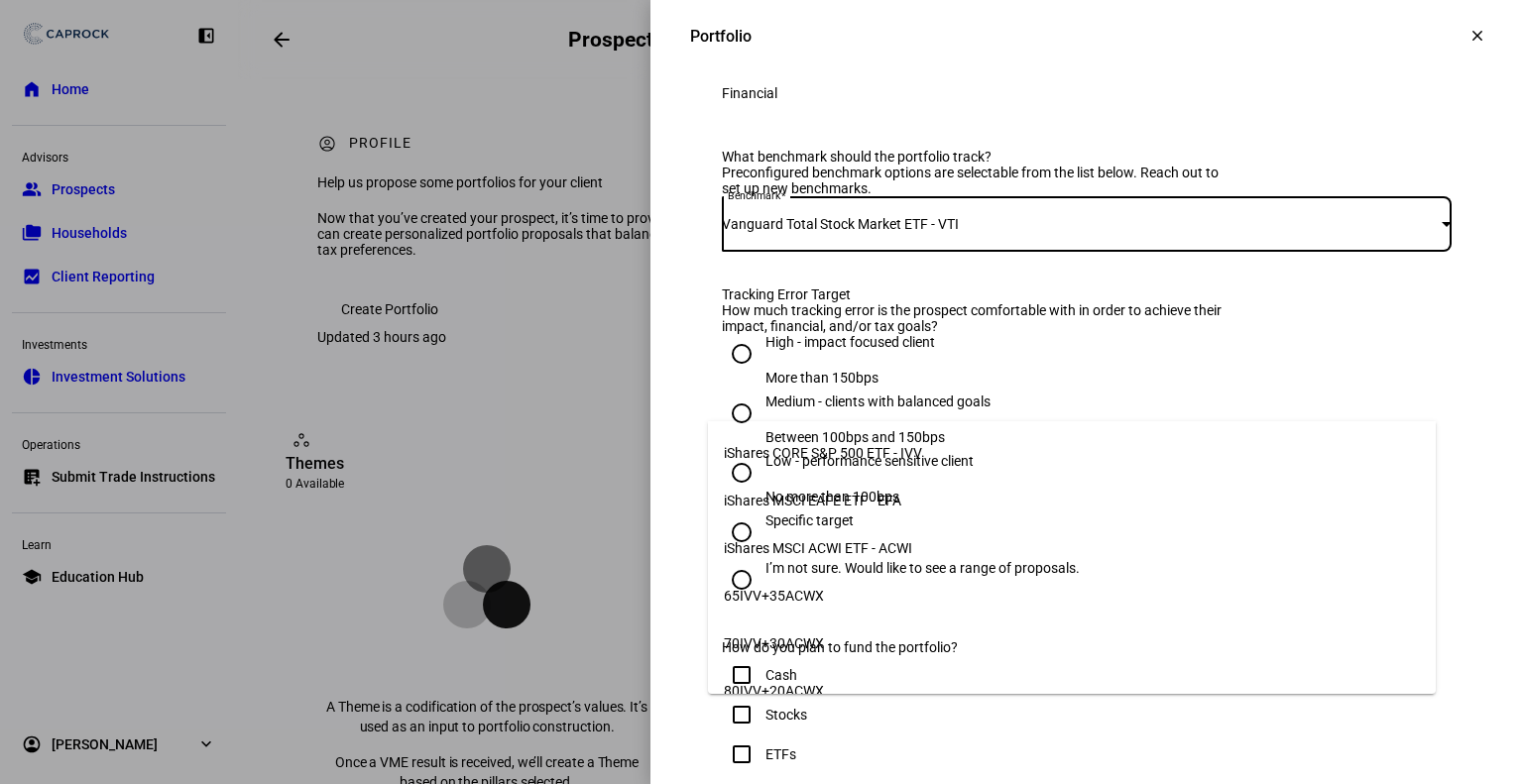 click on "iShares CORE S&P 500 ETF - IVV" at bounding box center (1072, 453) 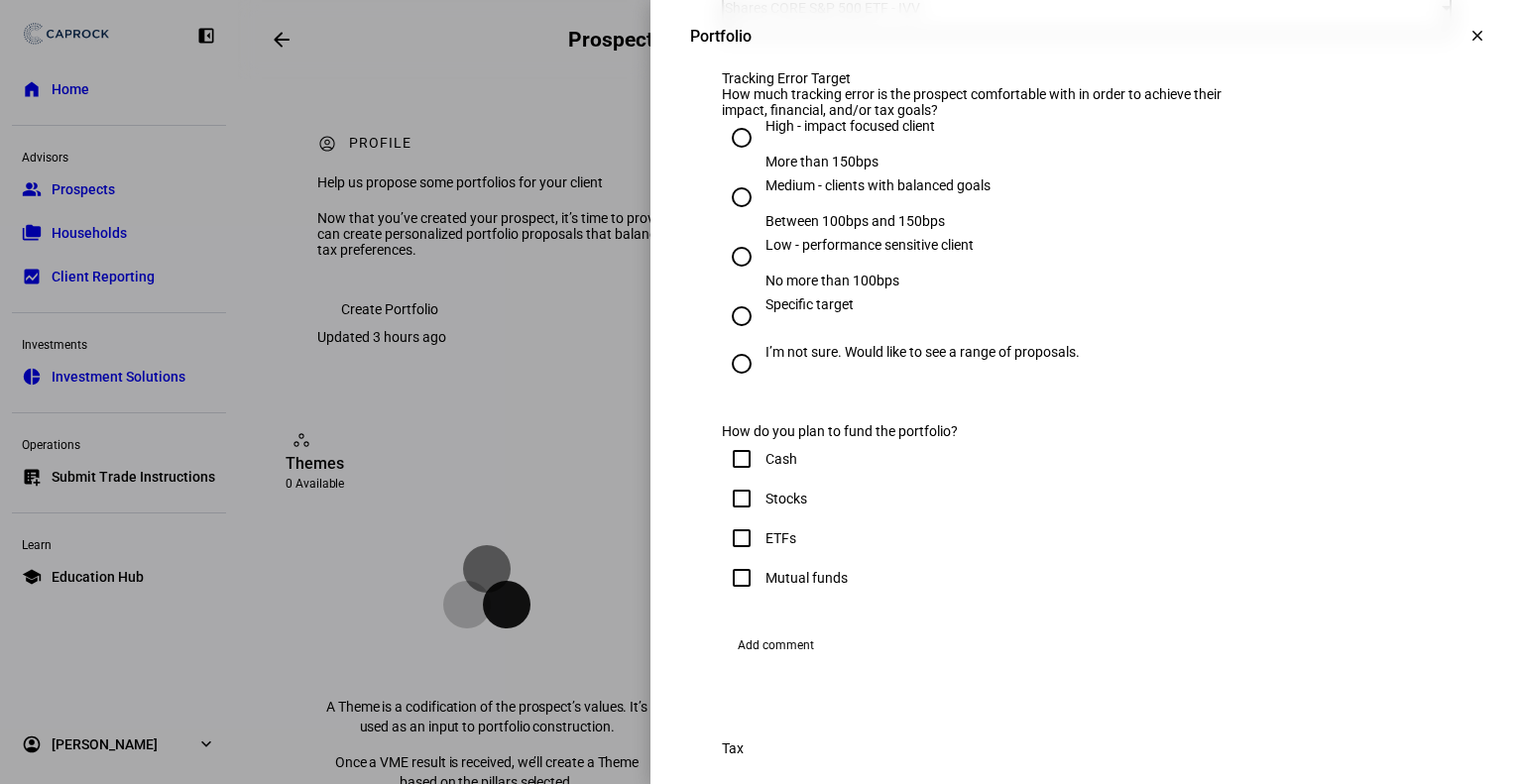 scroll, scrollTop: 800, scrollLeft: 0, axis: vertical 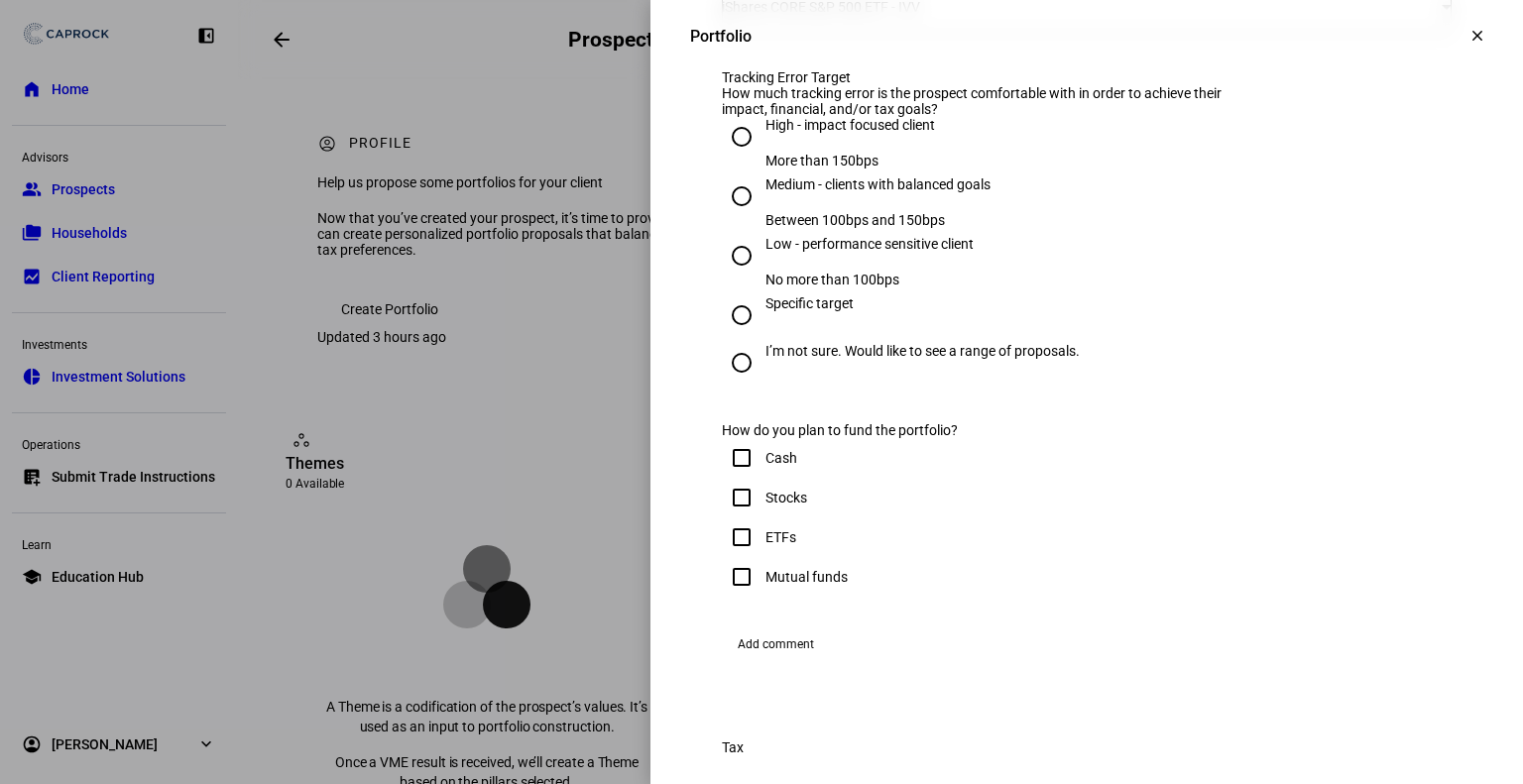 click on "Low - performance sensitive client" at bounding box center [870, 244] 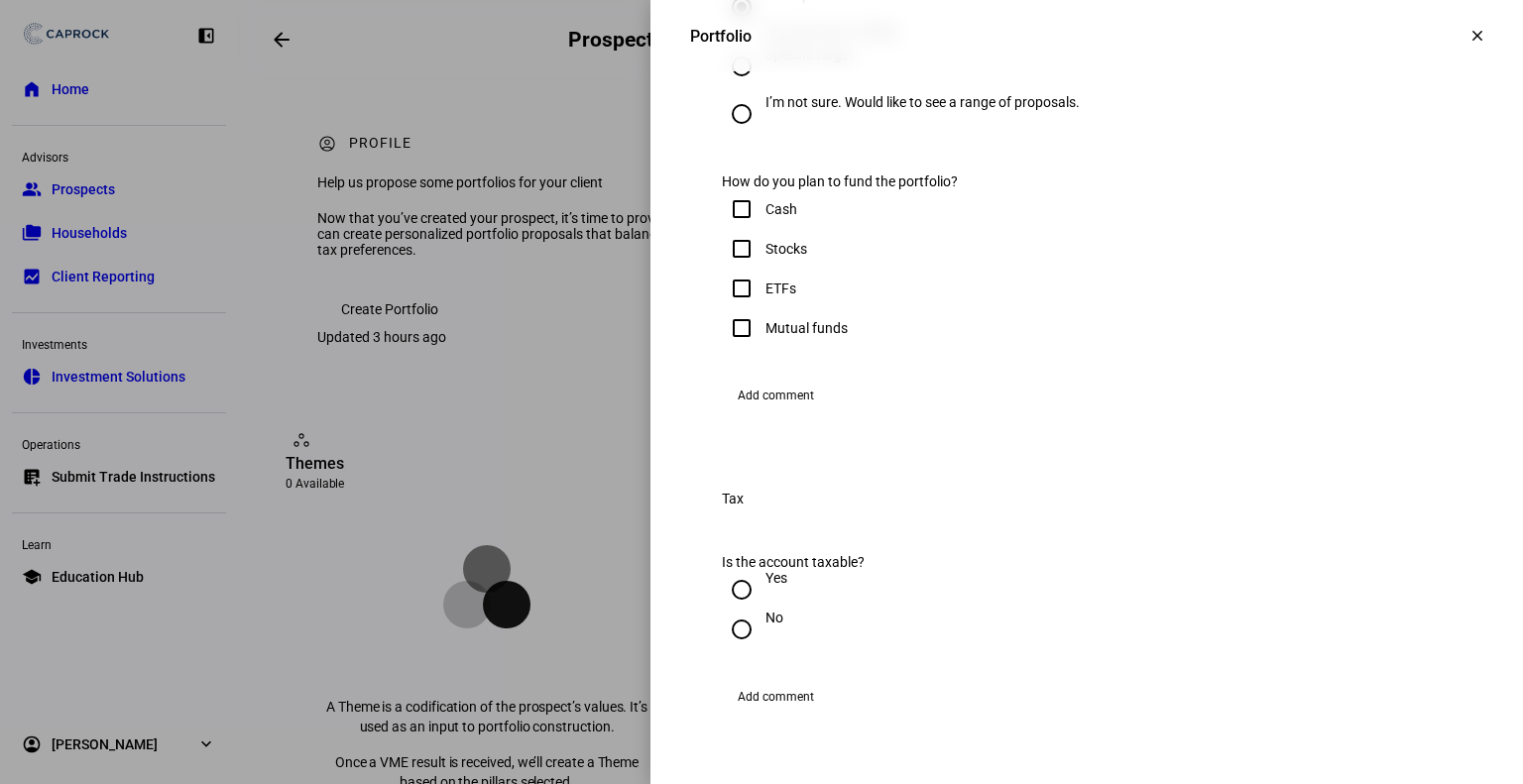scroll, scrollTop: 1050, scrollLeft: 0, axis: vertical 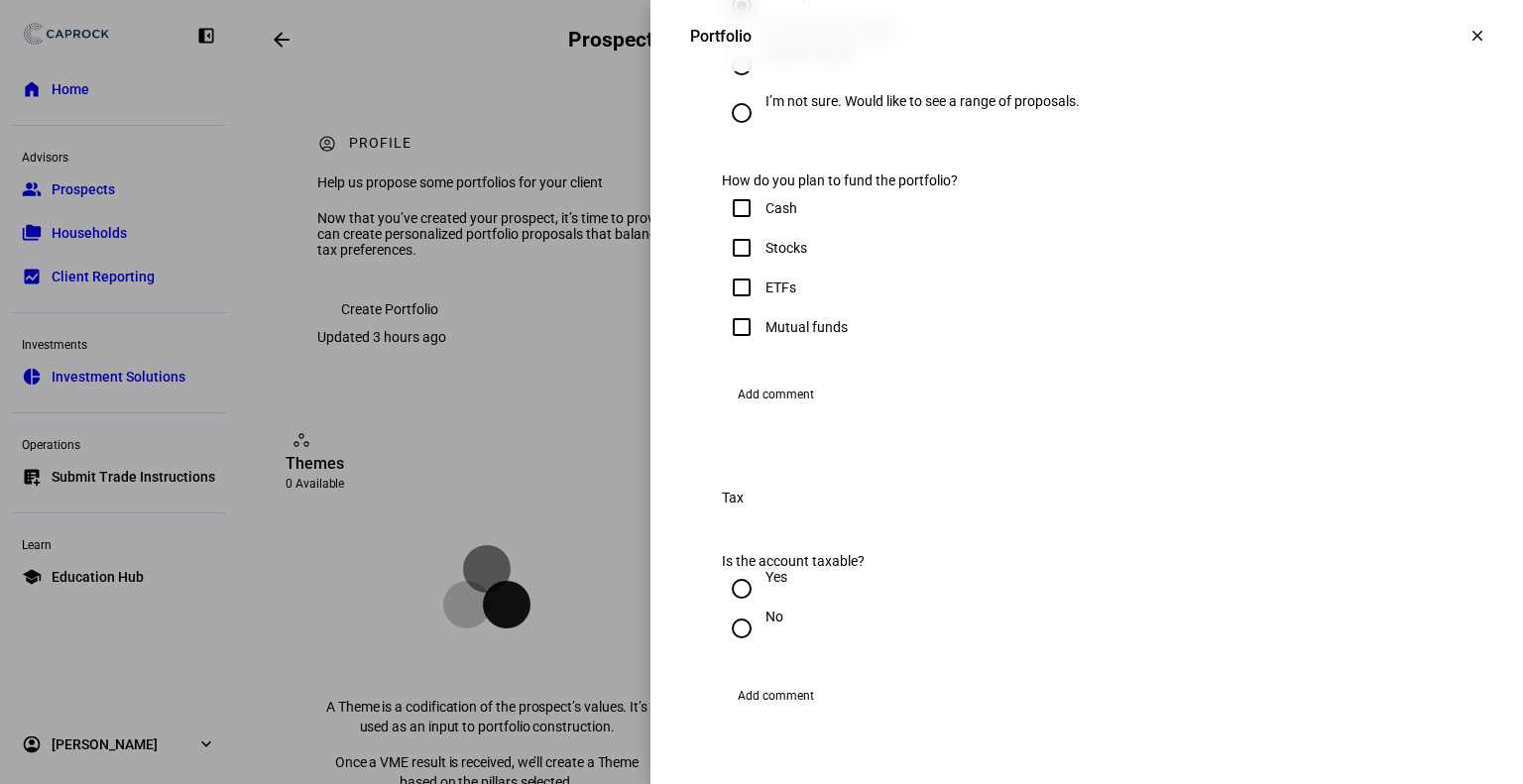 click on "Stocks" at bounding box center (742, 248) 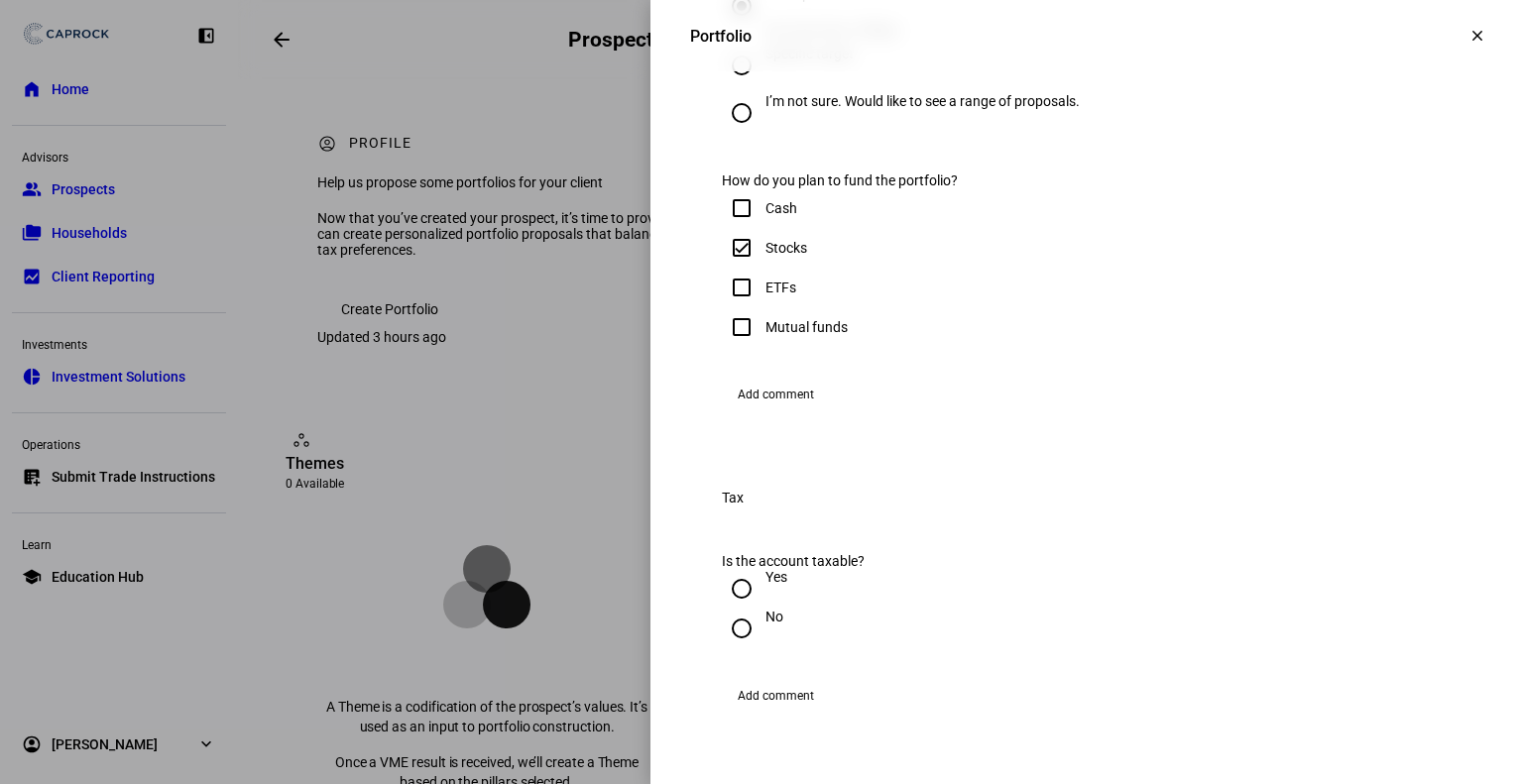 checkbox on "true" 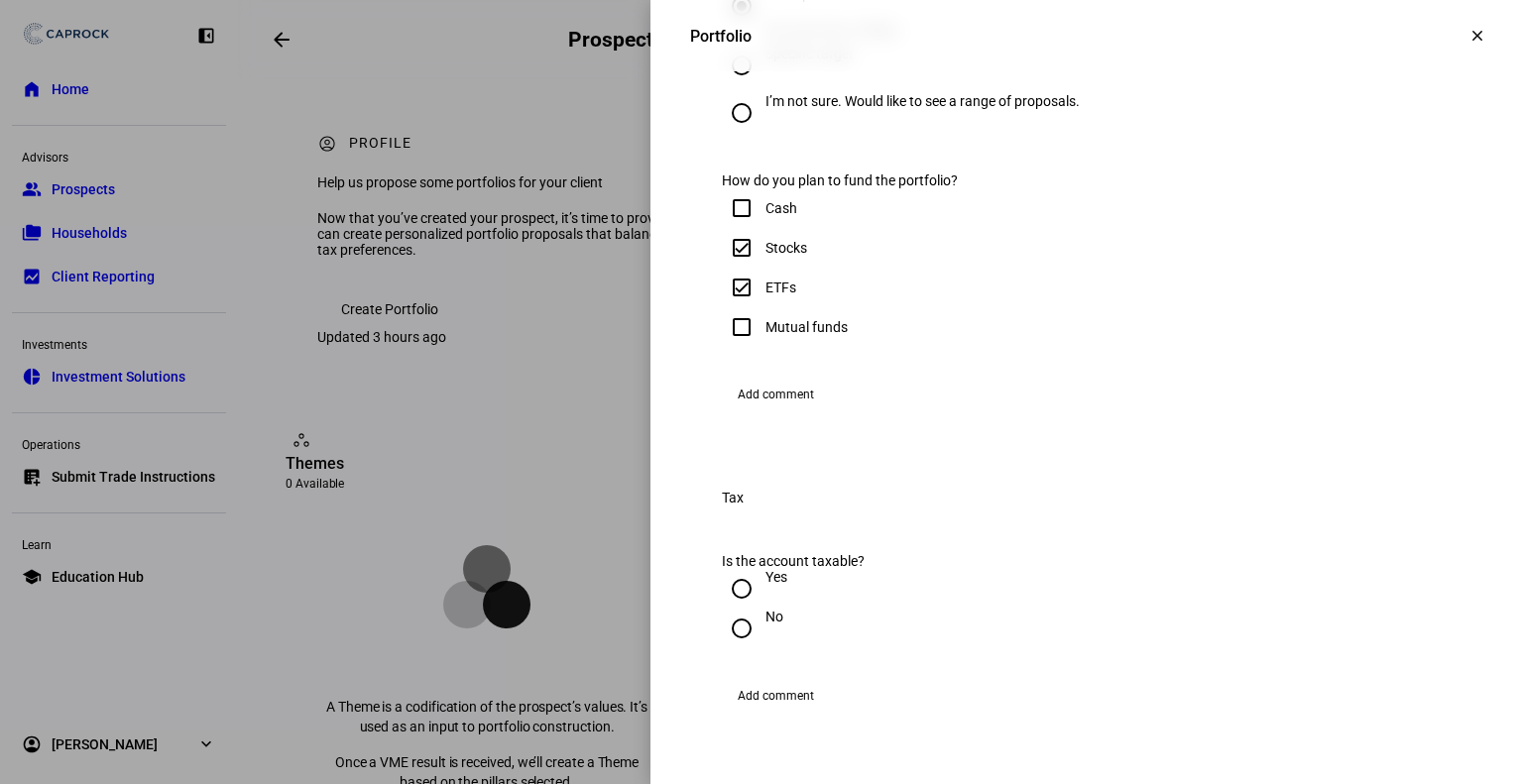 checkbox on "true" 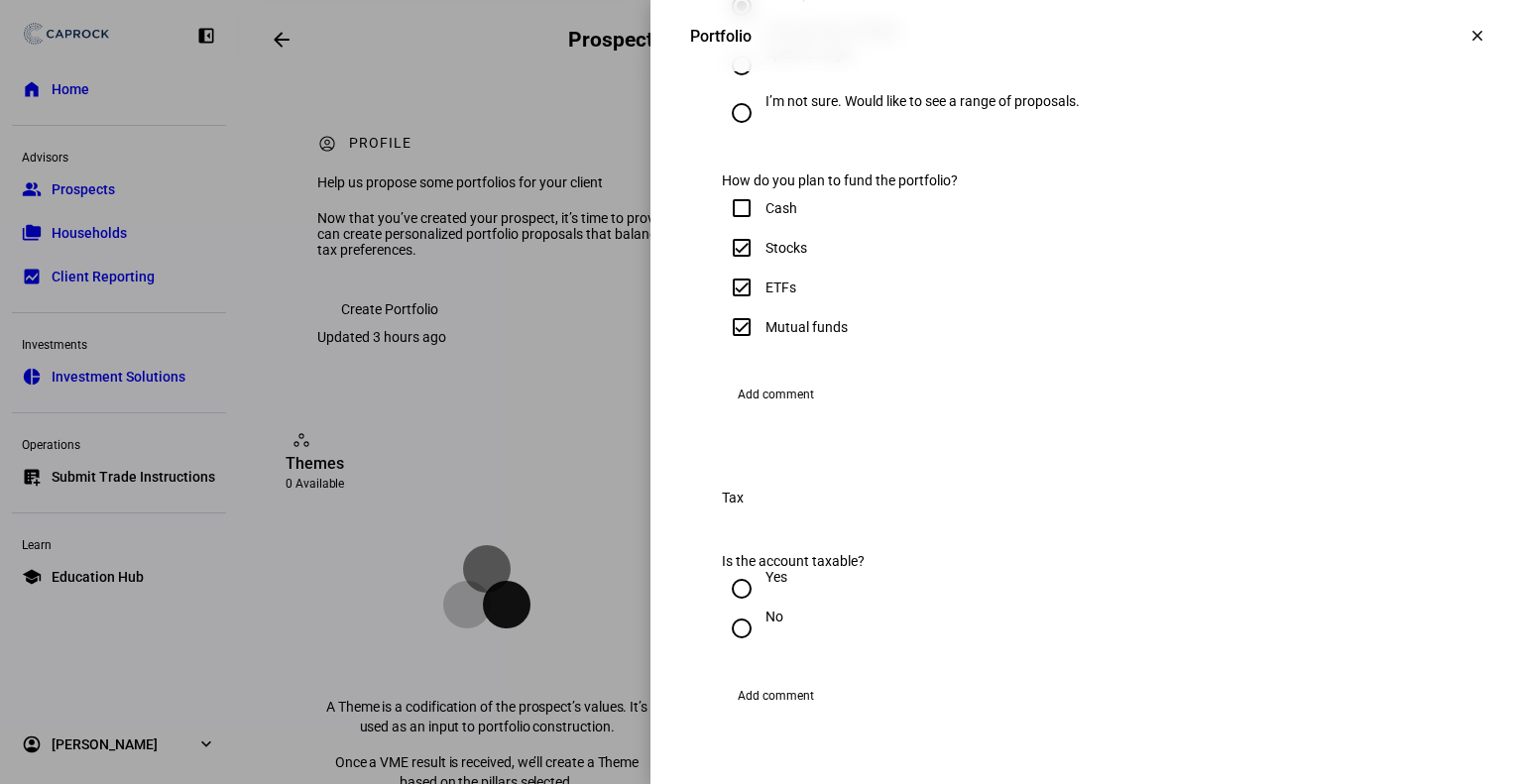 checkbox on "true" 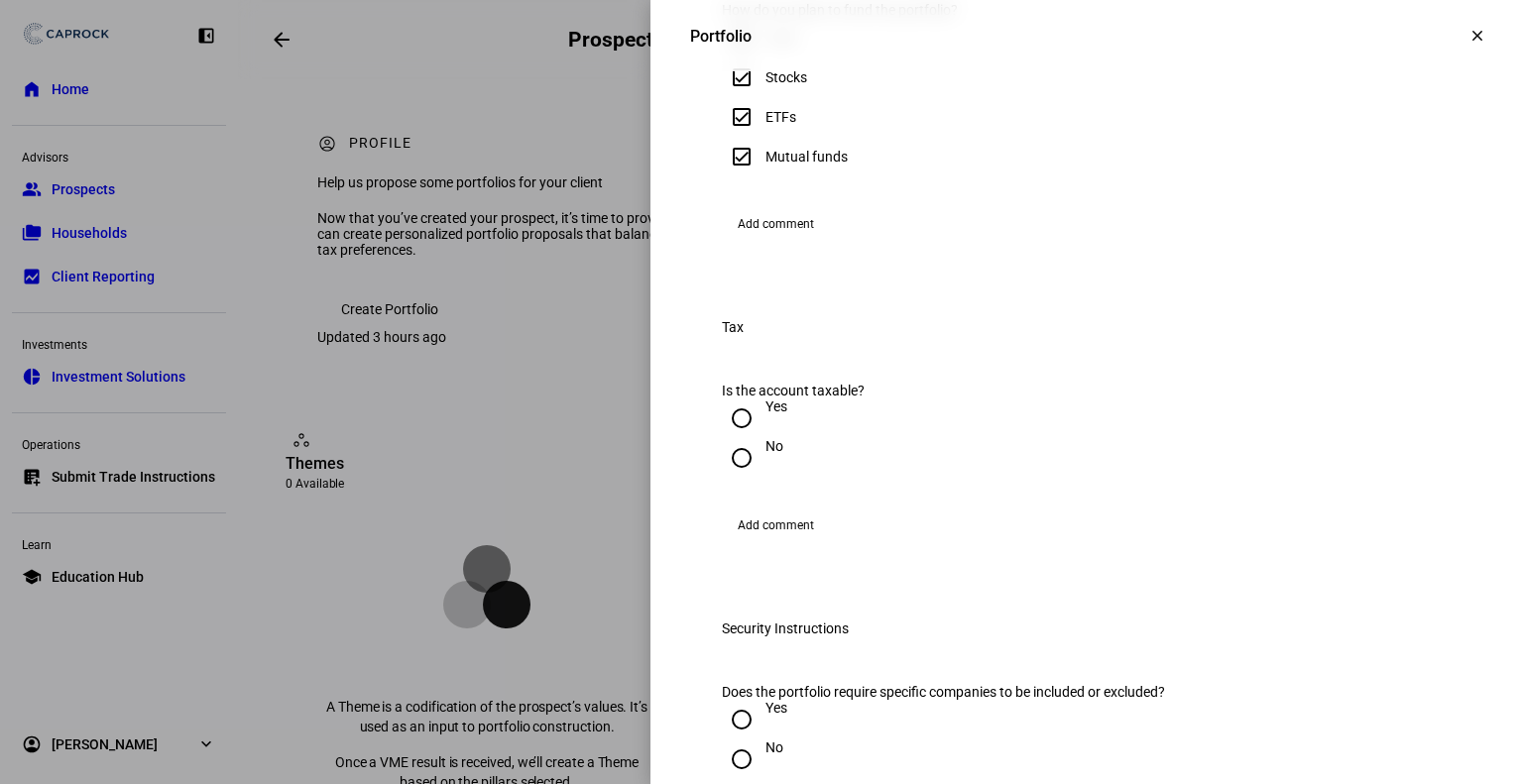 scroll, scrollTop: 1221, scrollLeft: 0, axis: vertical 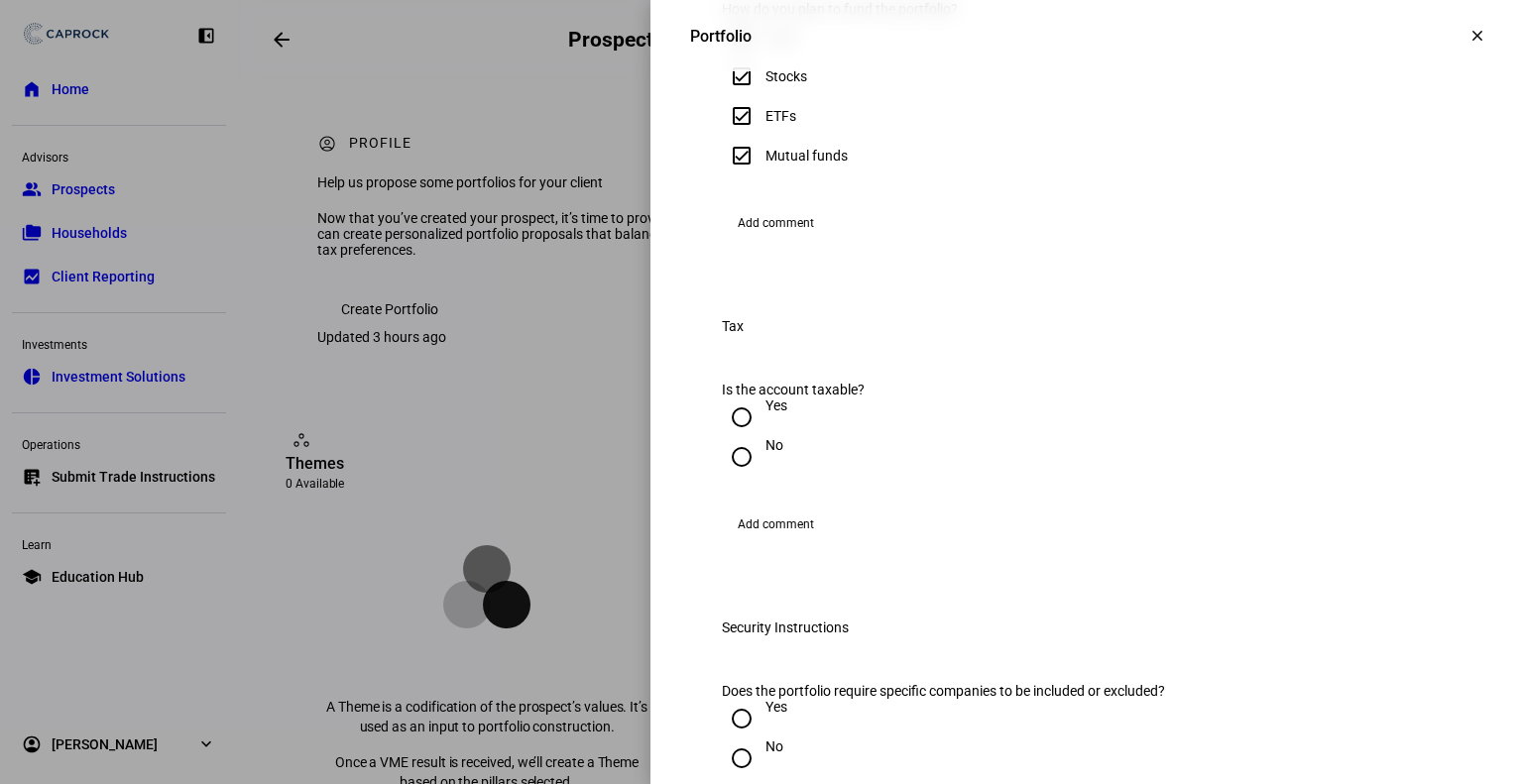 click on "Add comment" 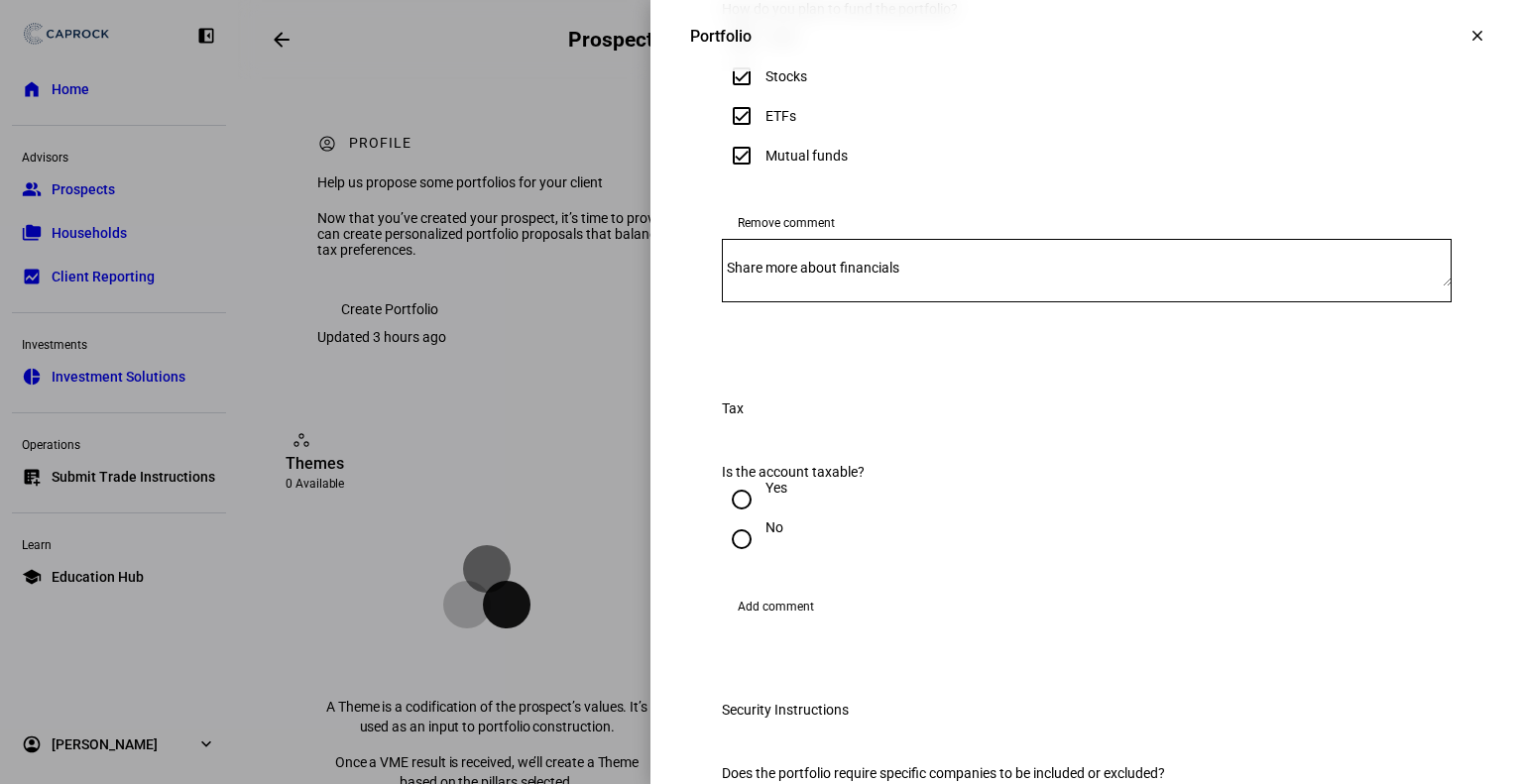 click on "Share more about financials" at bounding box center (813, 268) 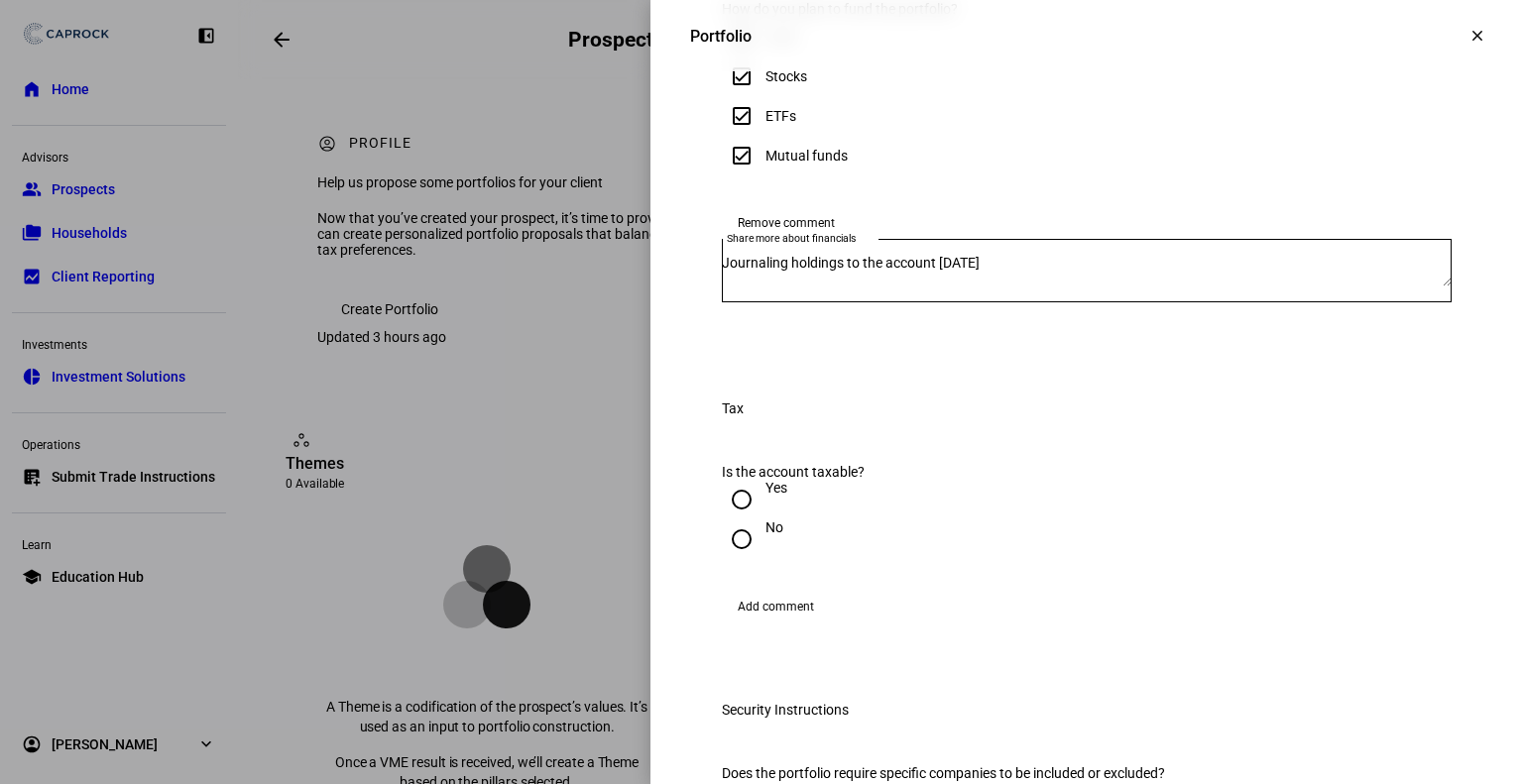 click on "Cash   Stocks   ETFs   Mutual funds" 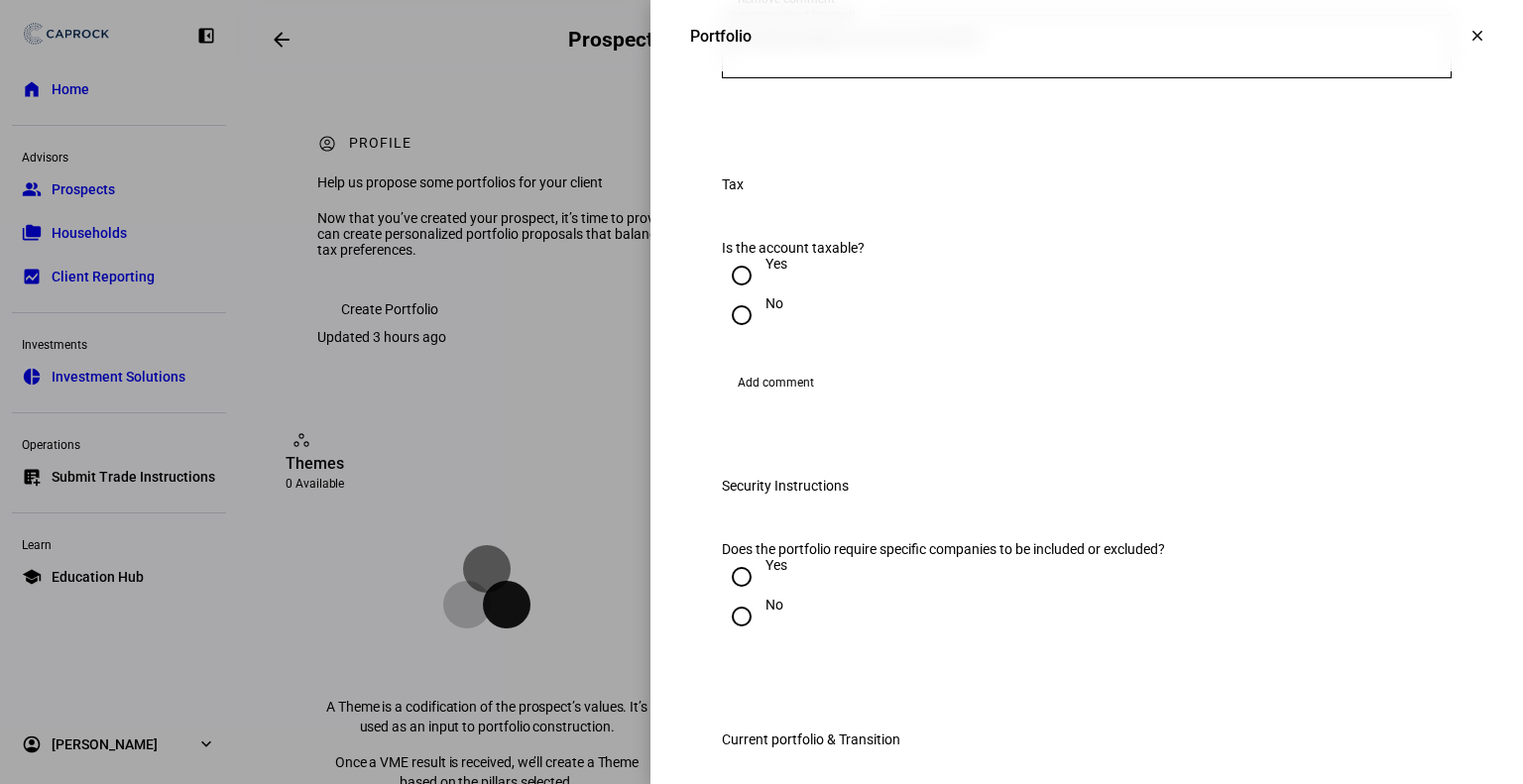 click on "Journaling holdings to the account [DATE]" at bounding box center [1087, 47] 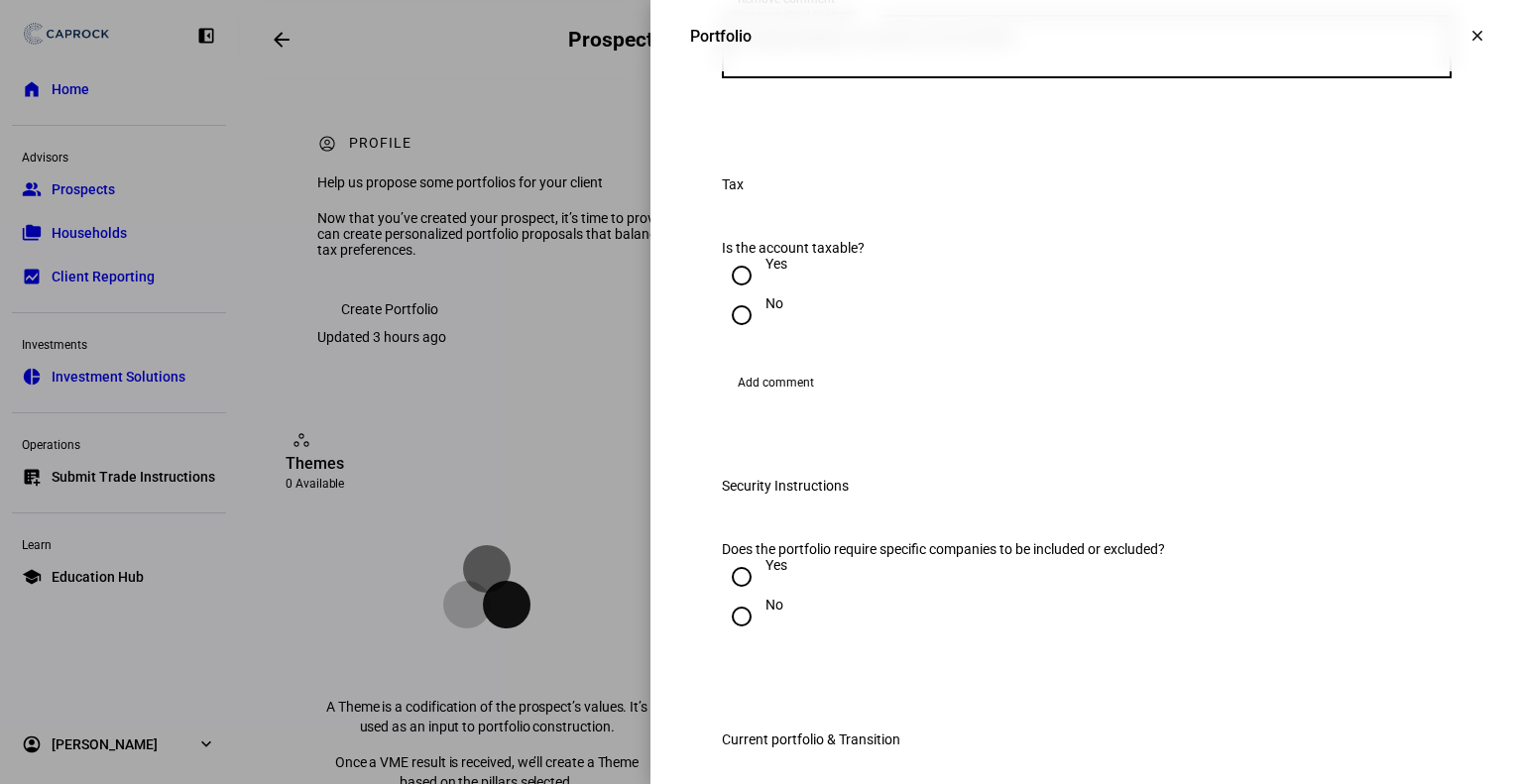 type on "Journaling holdings to the Ethic account [DATE]" 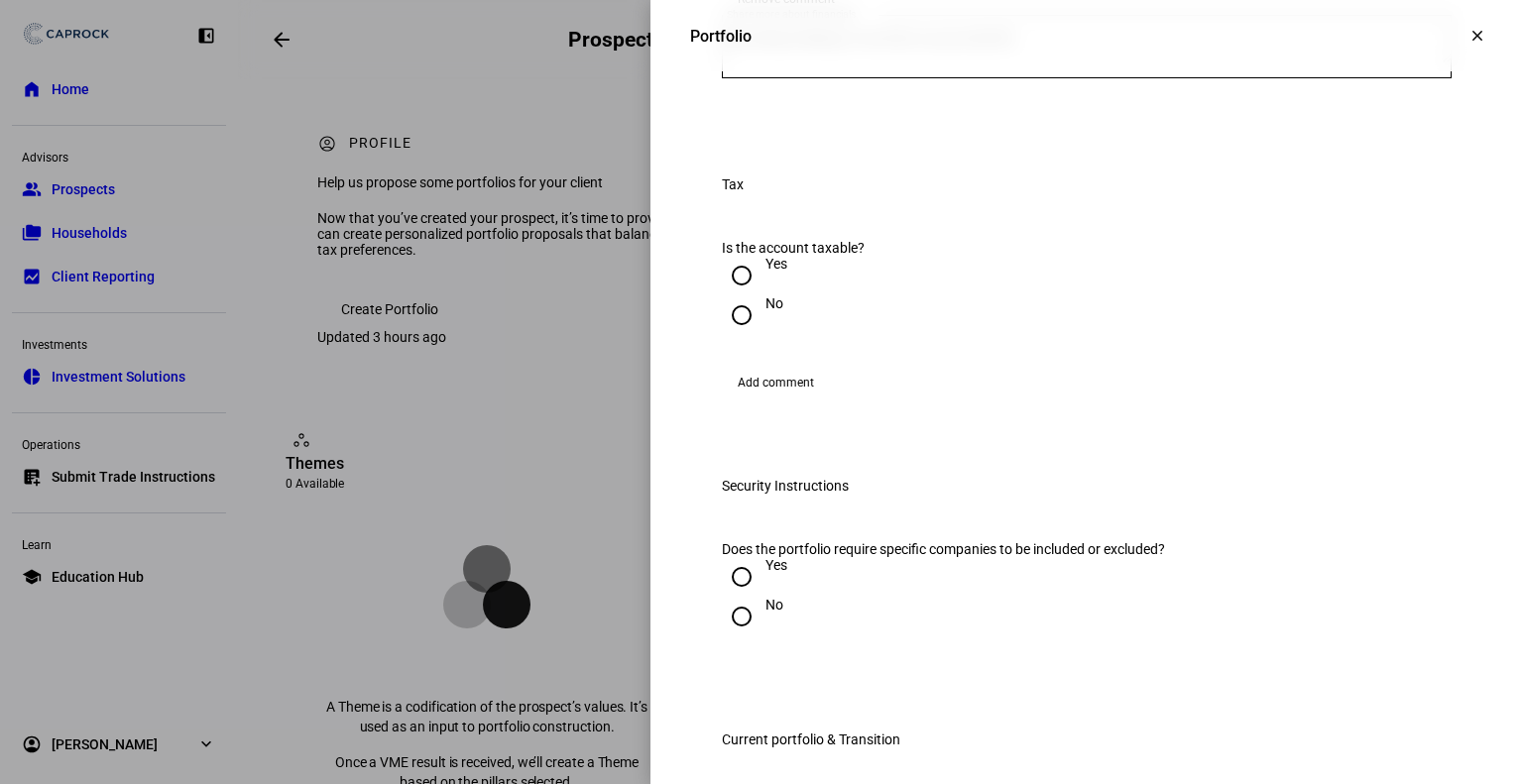 click on "No" at bounding box center (742, 315) 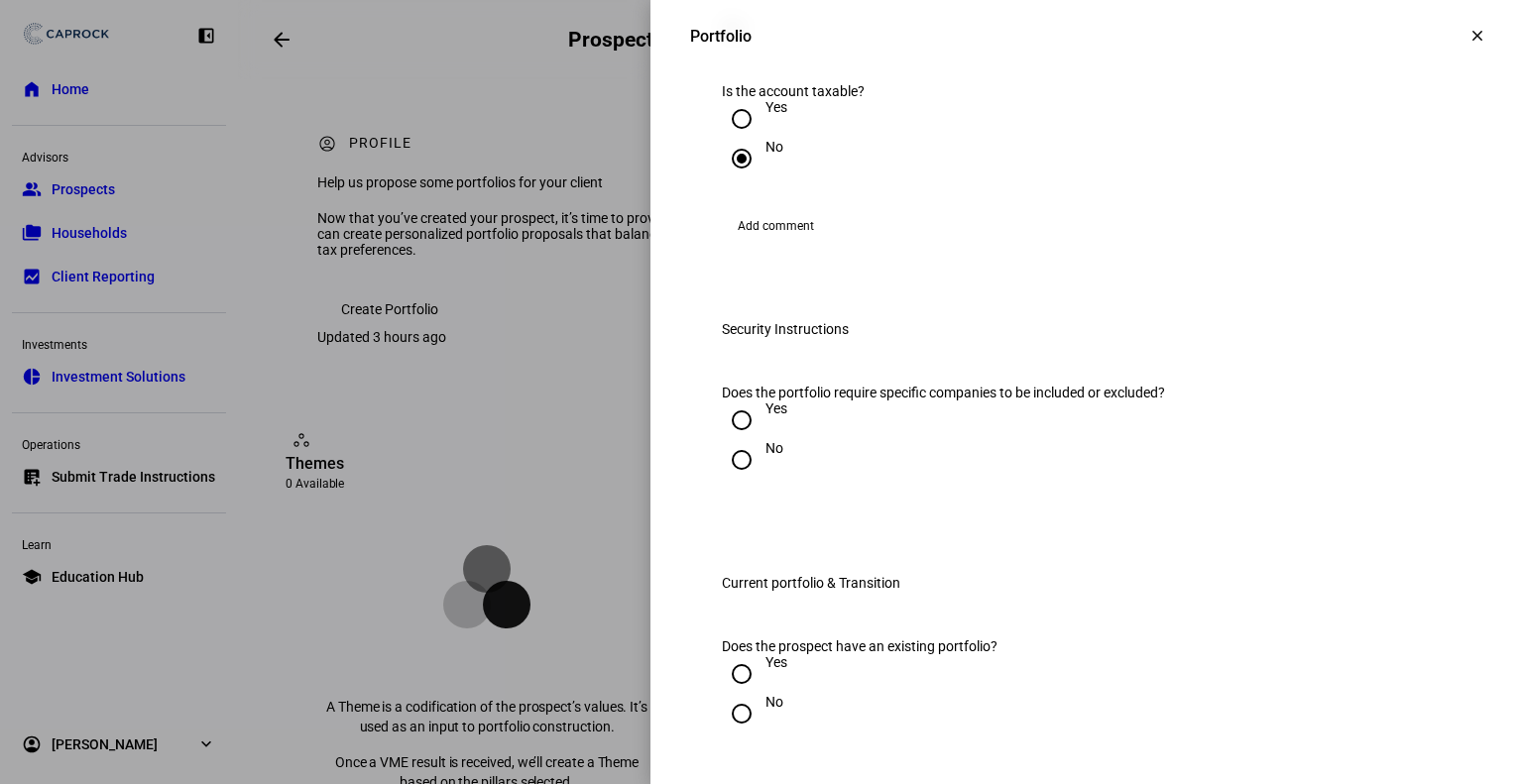 scroll, scrollTop: 1604, scrollLeft: 0, axis: vertical 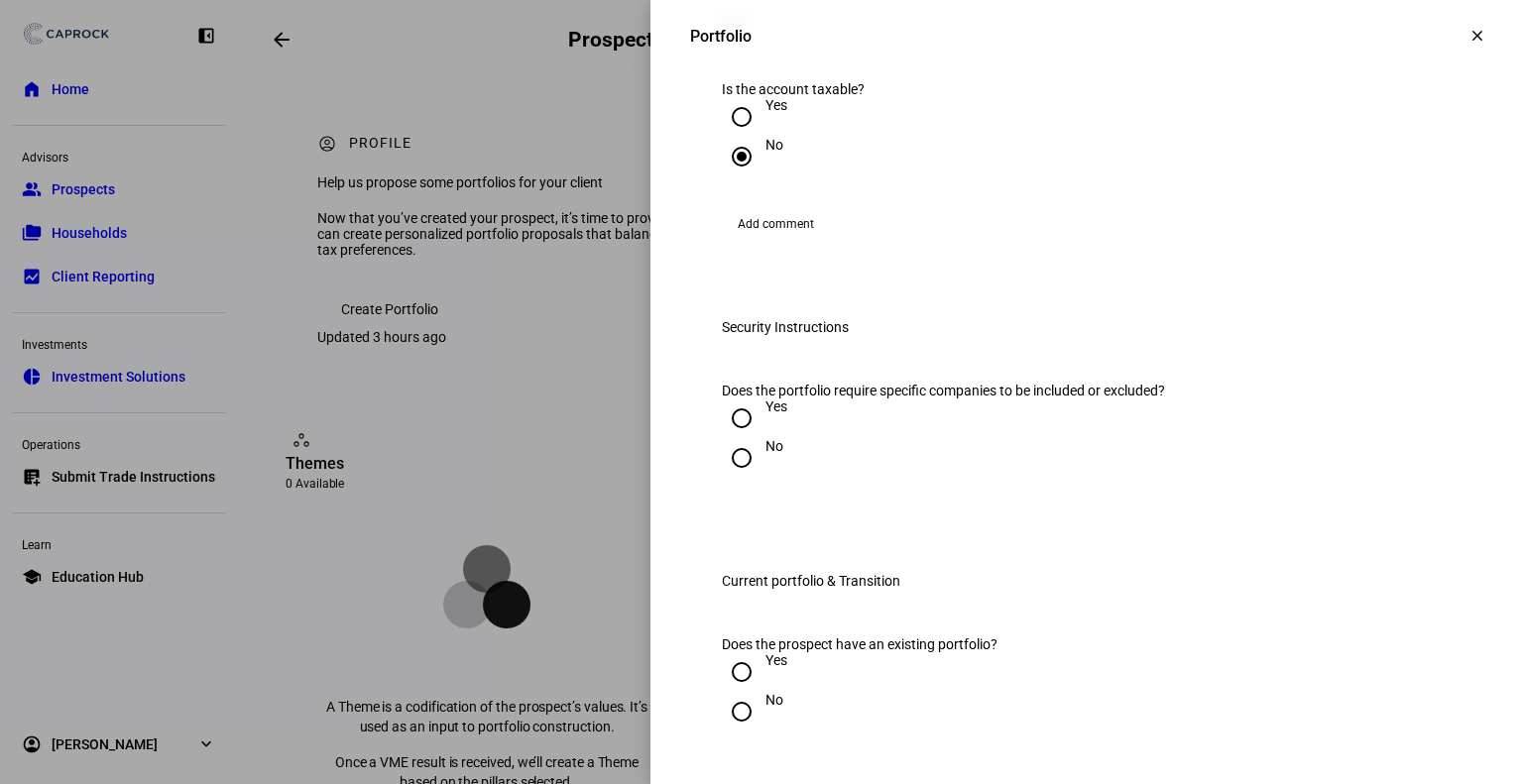 click on "Add comment" 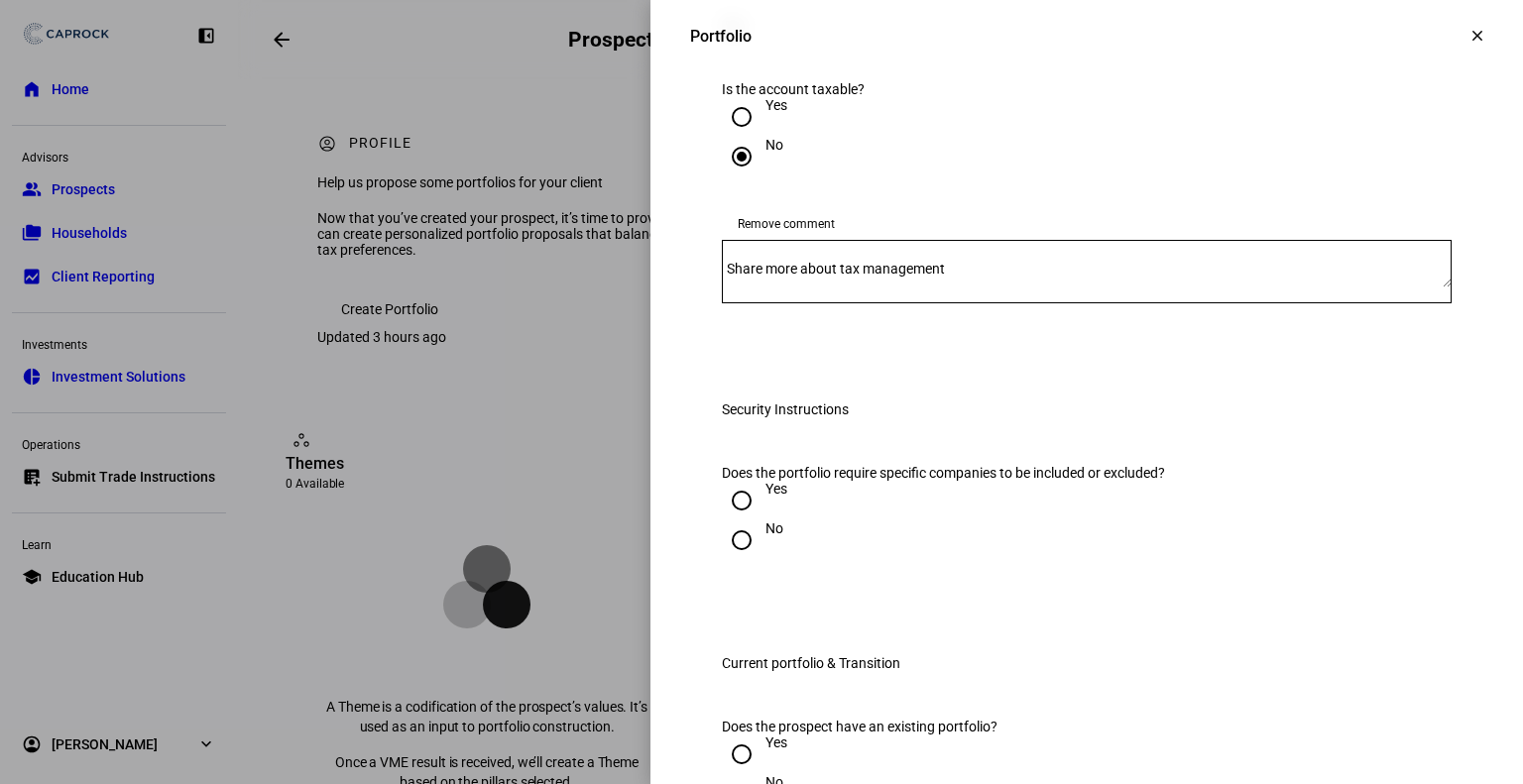 click on "Yes" at bounding box center [742, 117] 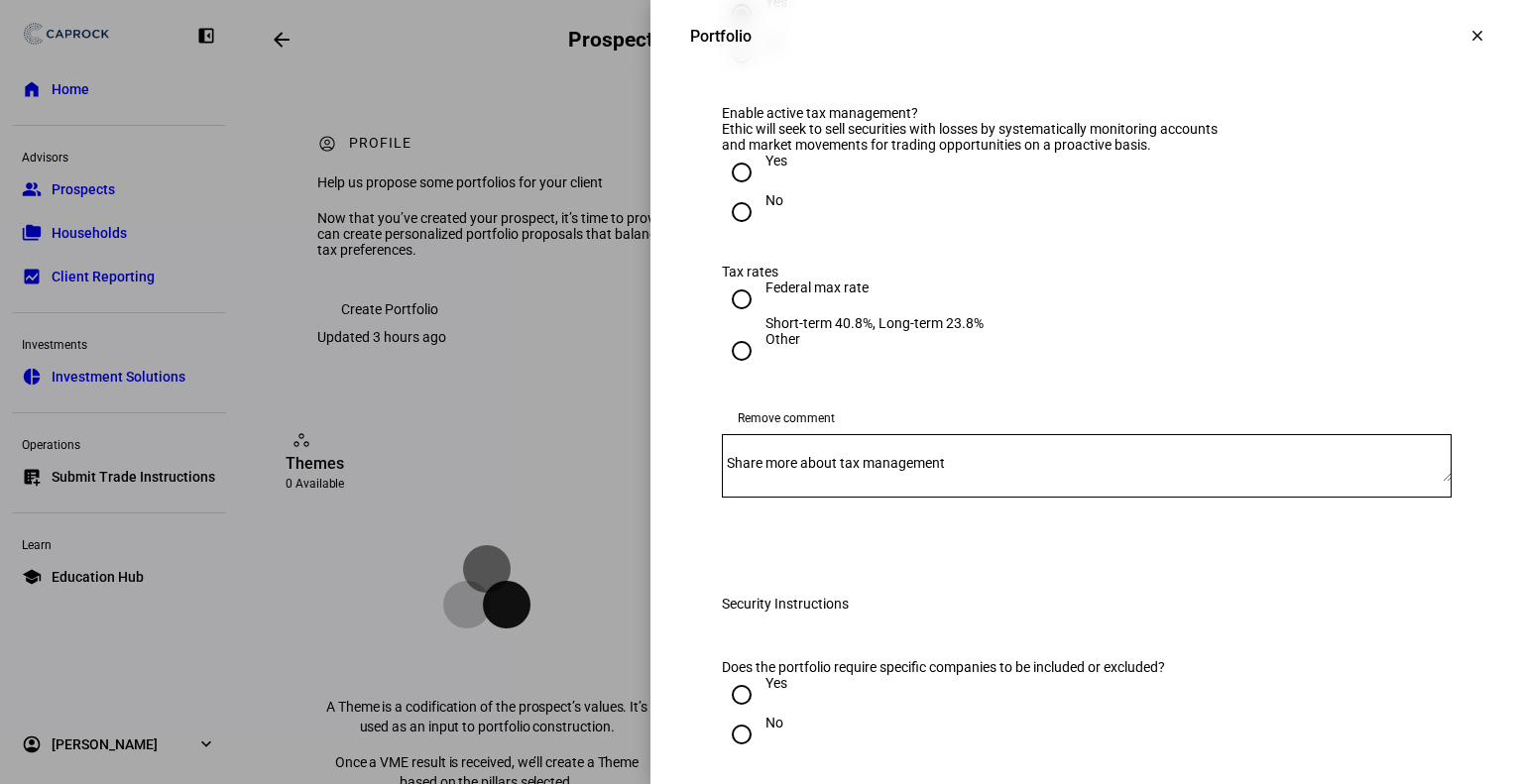 scroll, scrollTop: 1707, scrollLeft: 0, axis: vertical 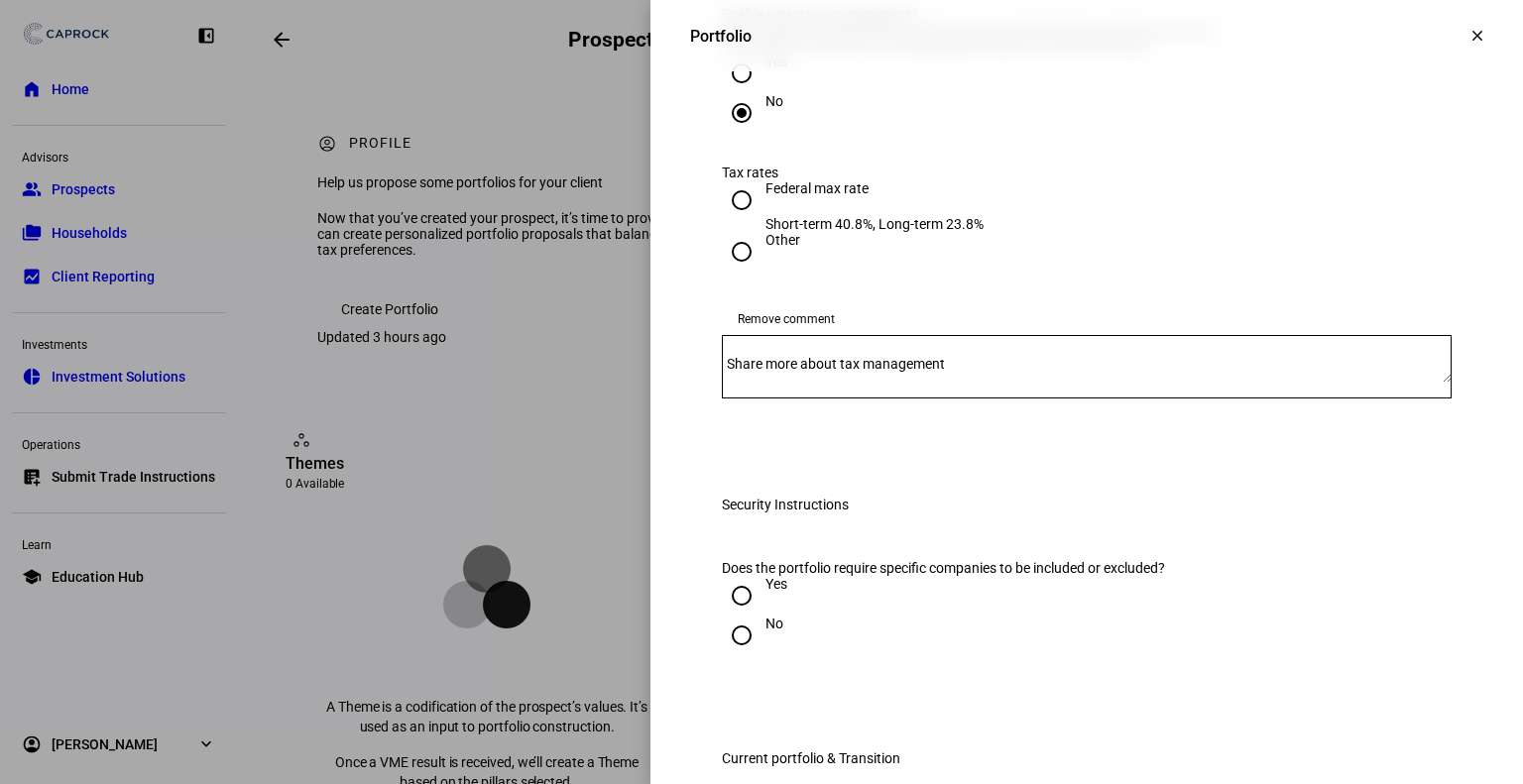 click on "Other" at bounding box center (742, 252) 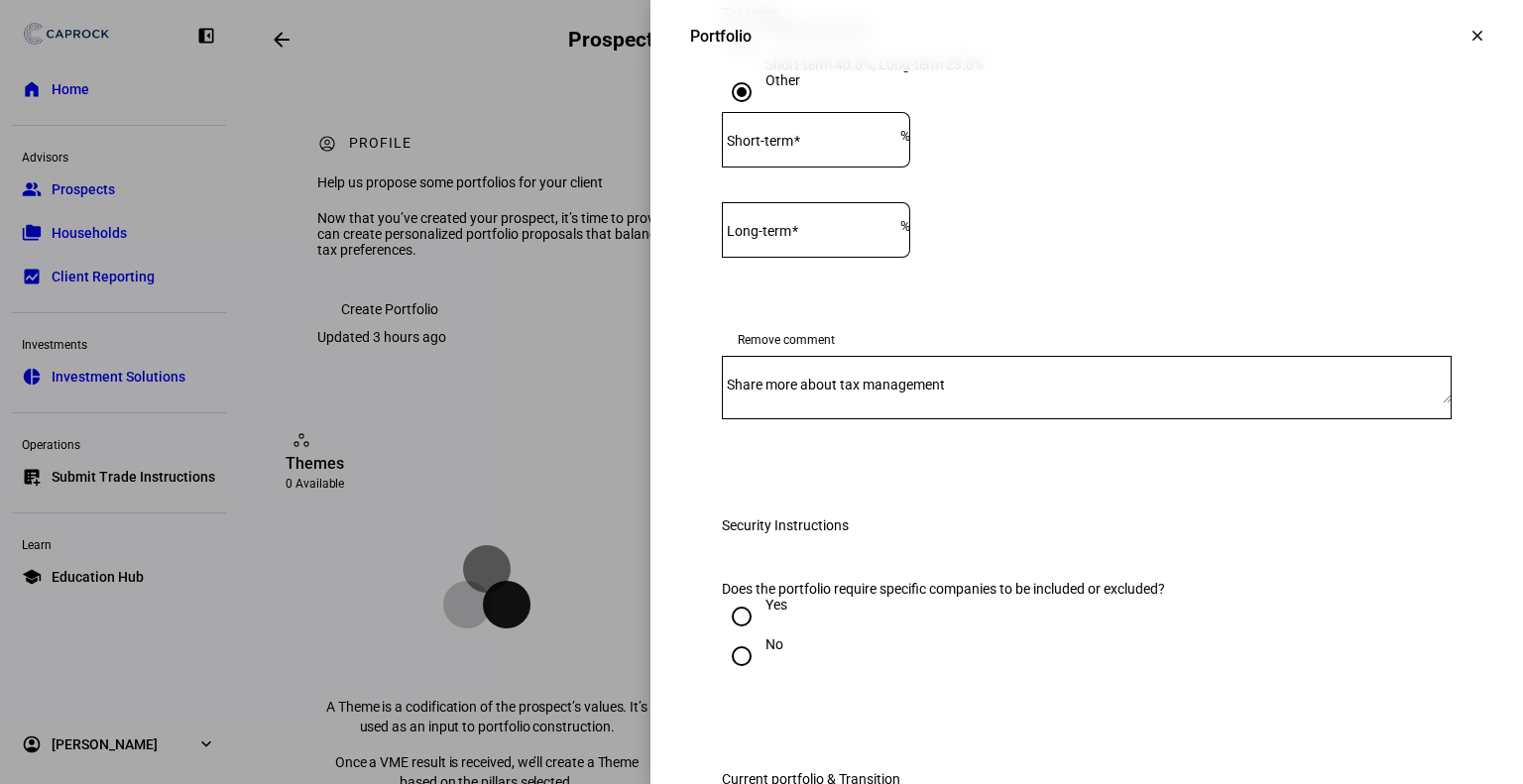 scroll, scrollTop: 1964, scrollLeft: 0, axis: vertical 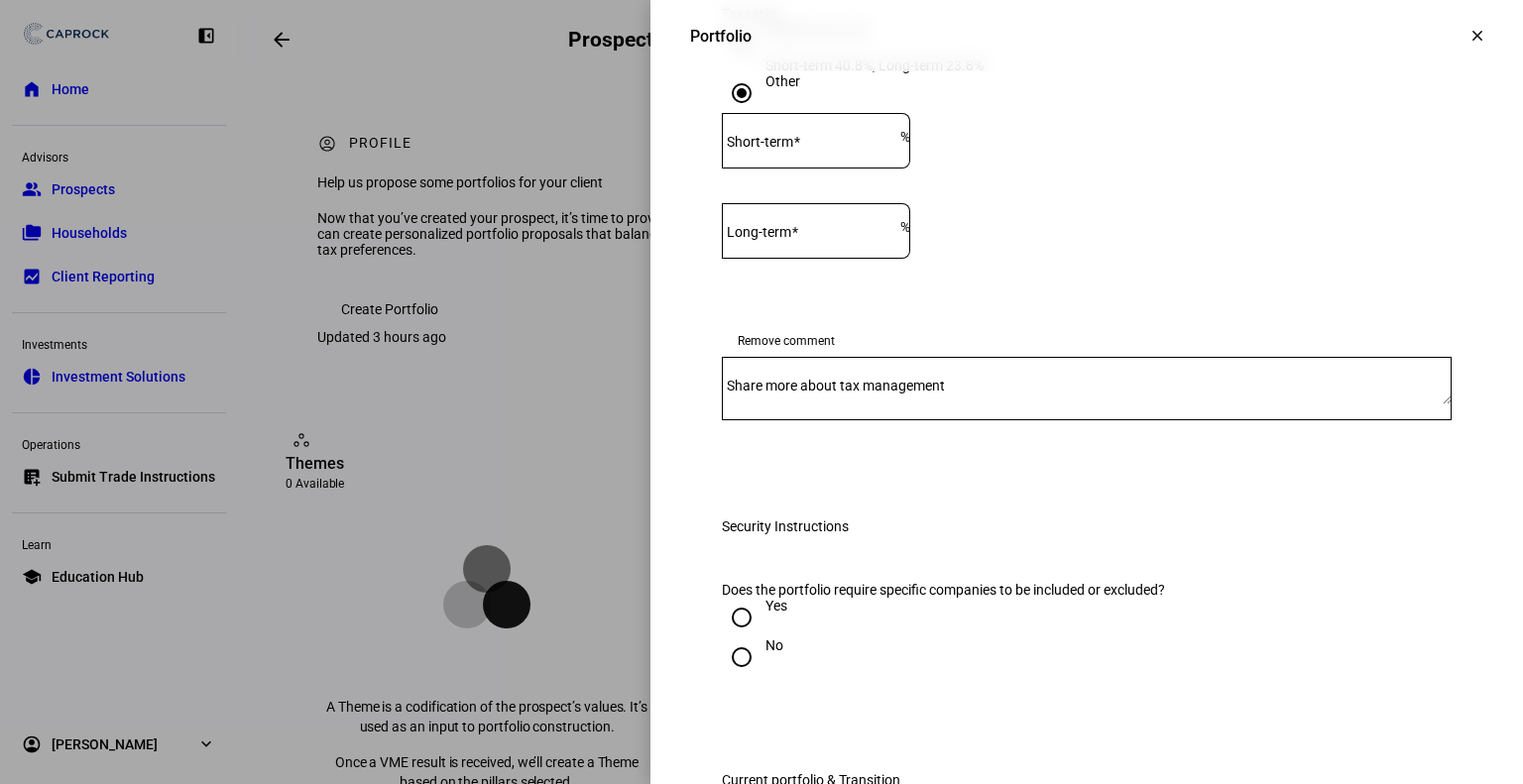 click on "Short-term" at bounding box center [760, 142] 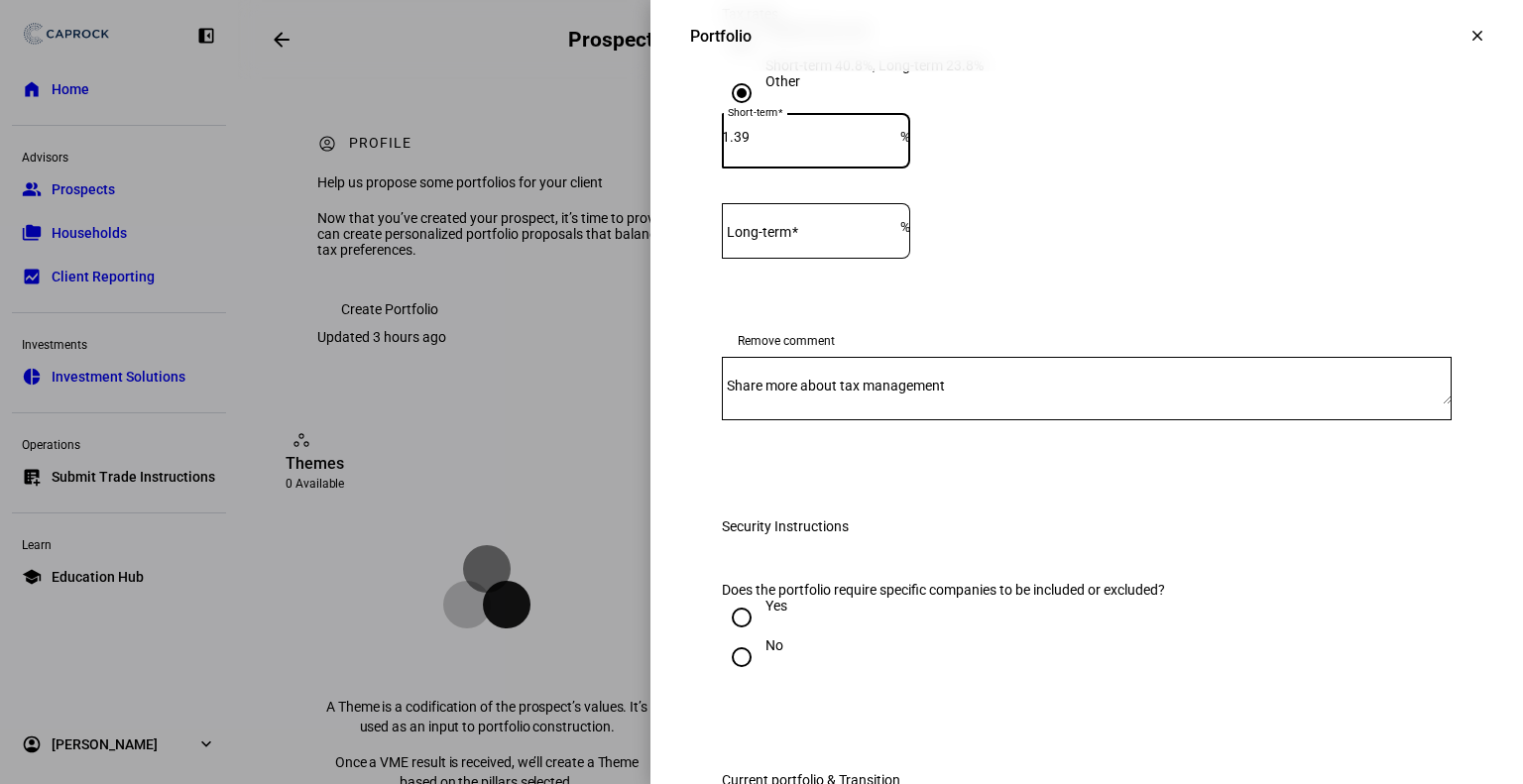 type on "1.39" 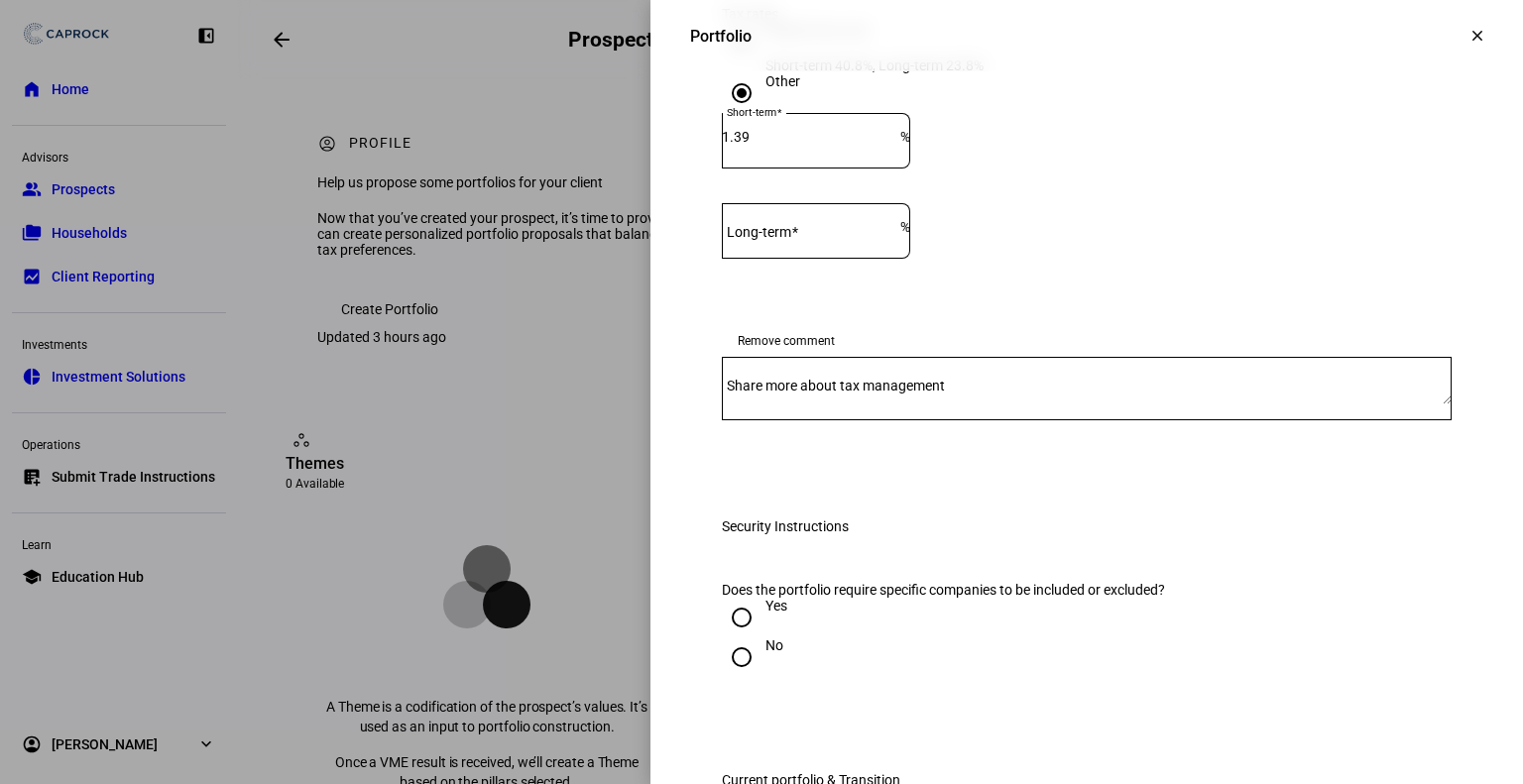click on "Long-term" at bounding box center (759, 232) 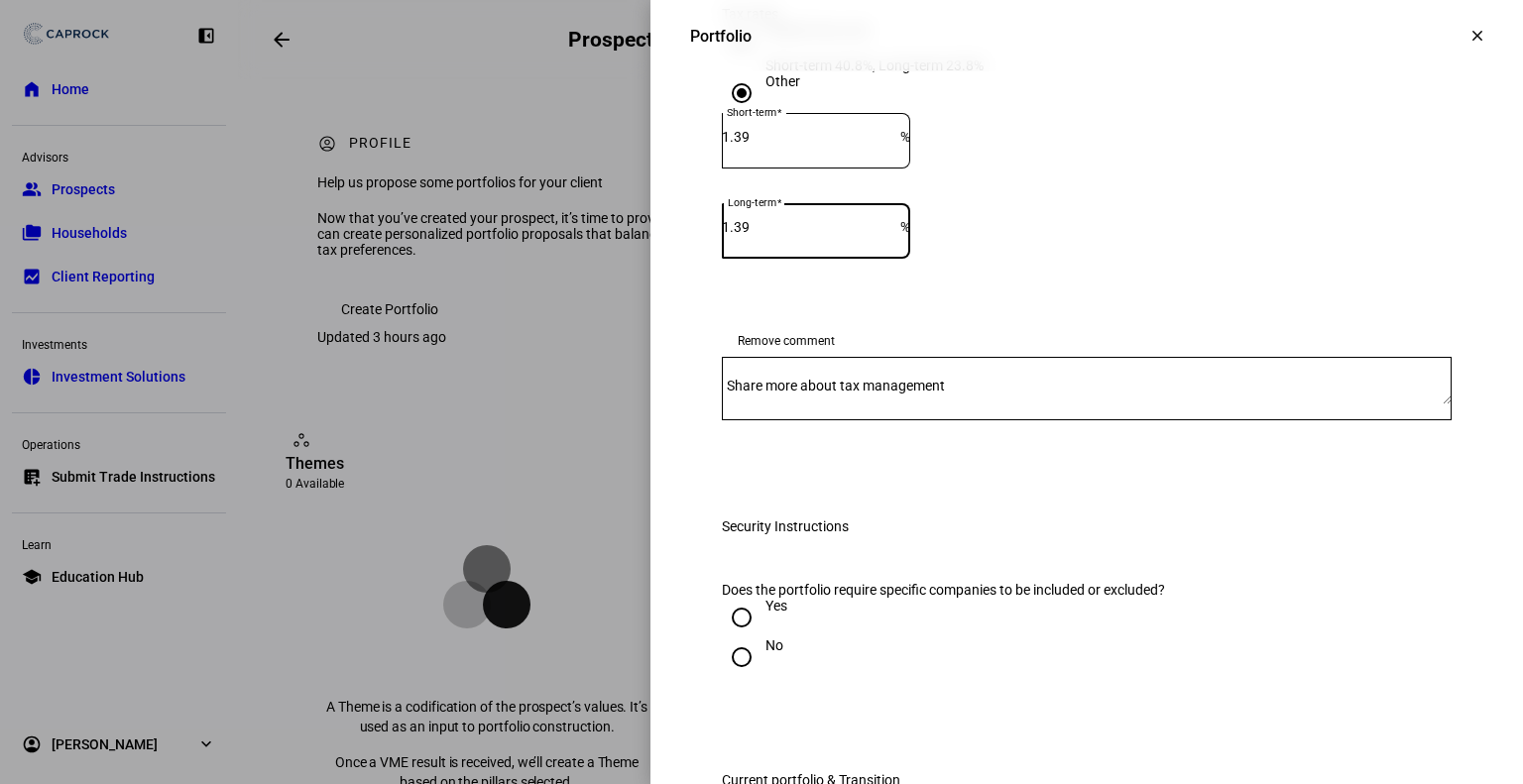 type on "1.39" 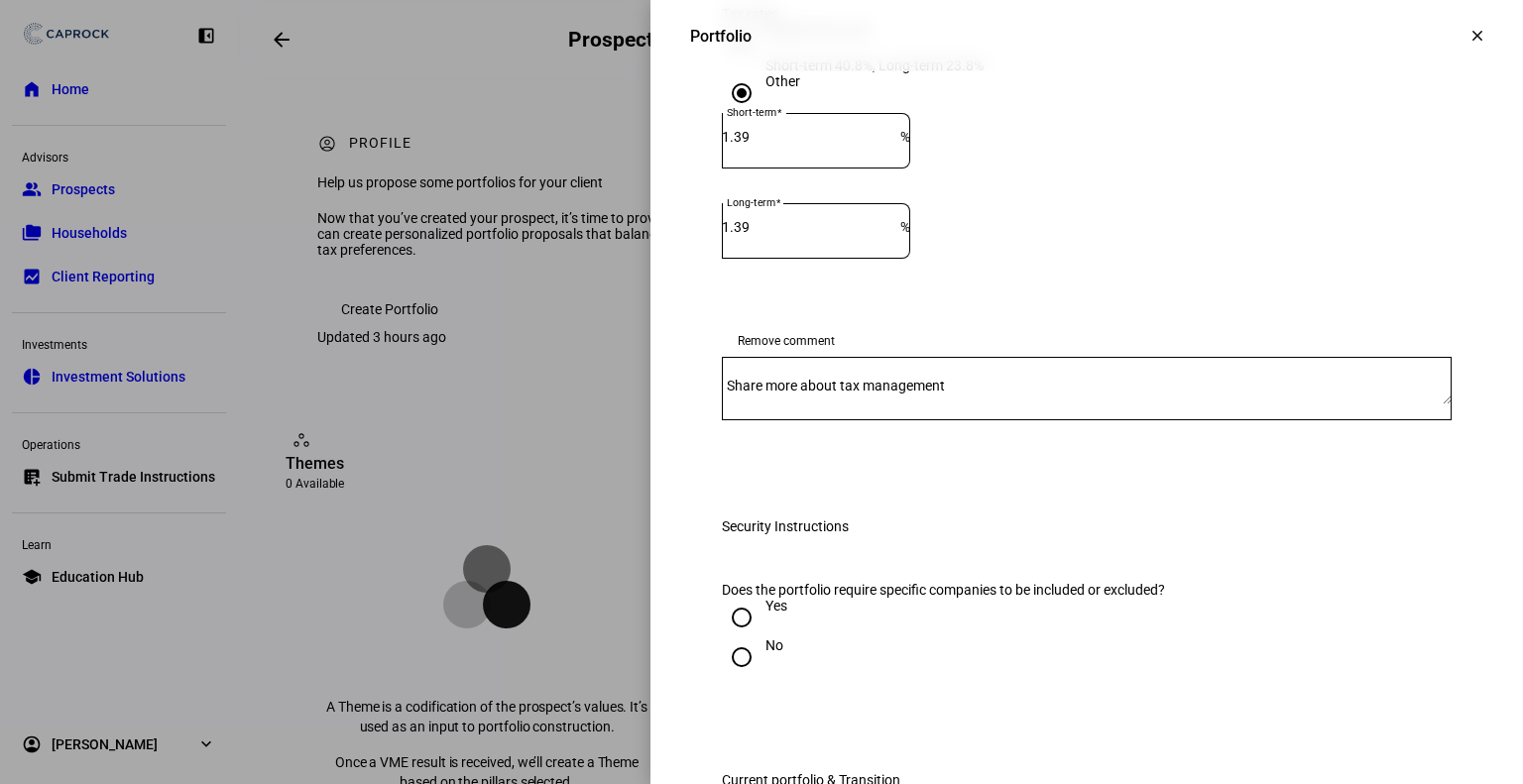 click on "Long-term 1.39 %" 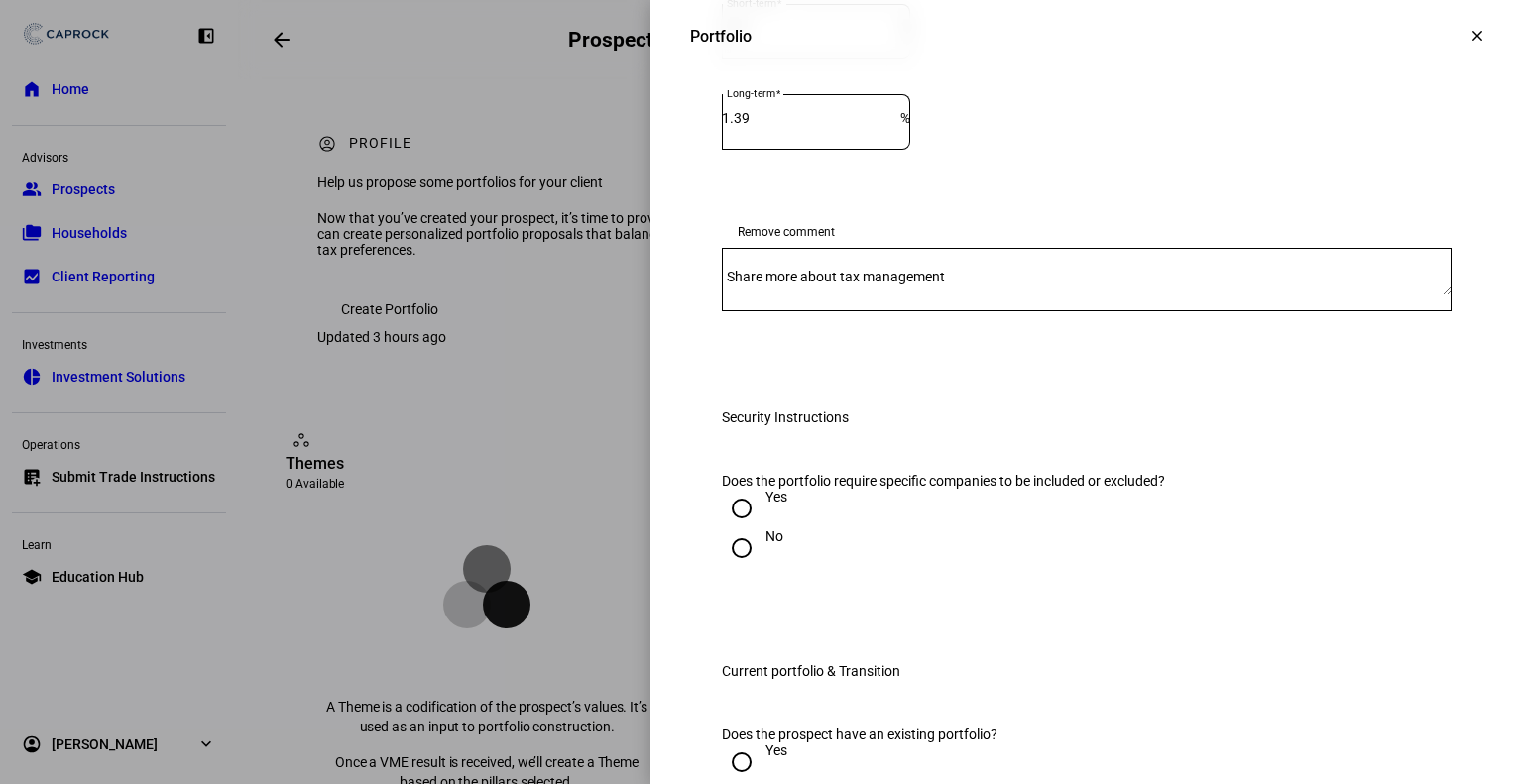 scroll, scrollTop: 2107, scrollLeft: 0, axis: vertical 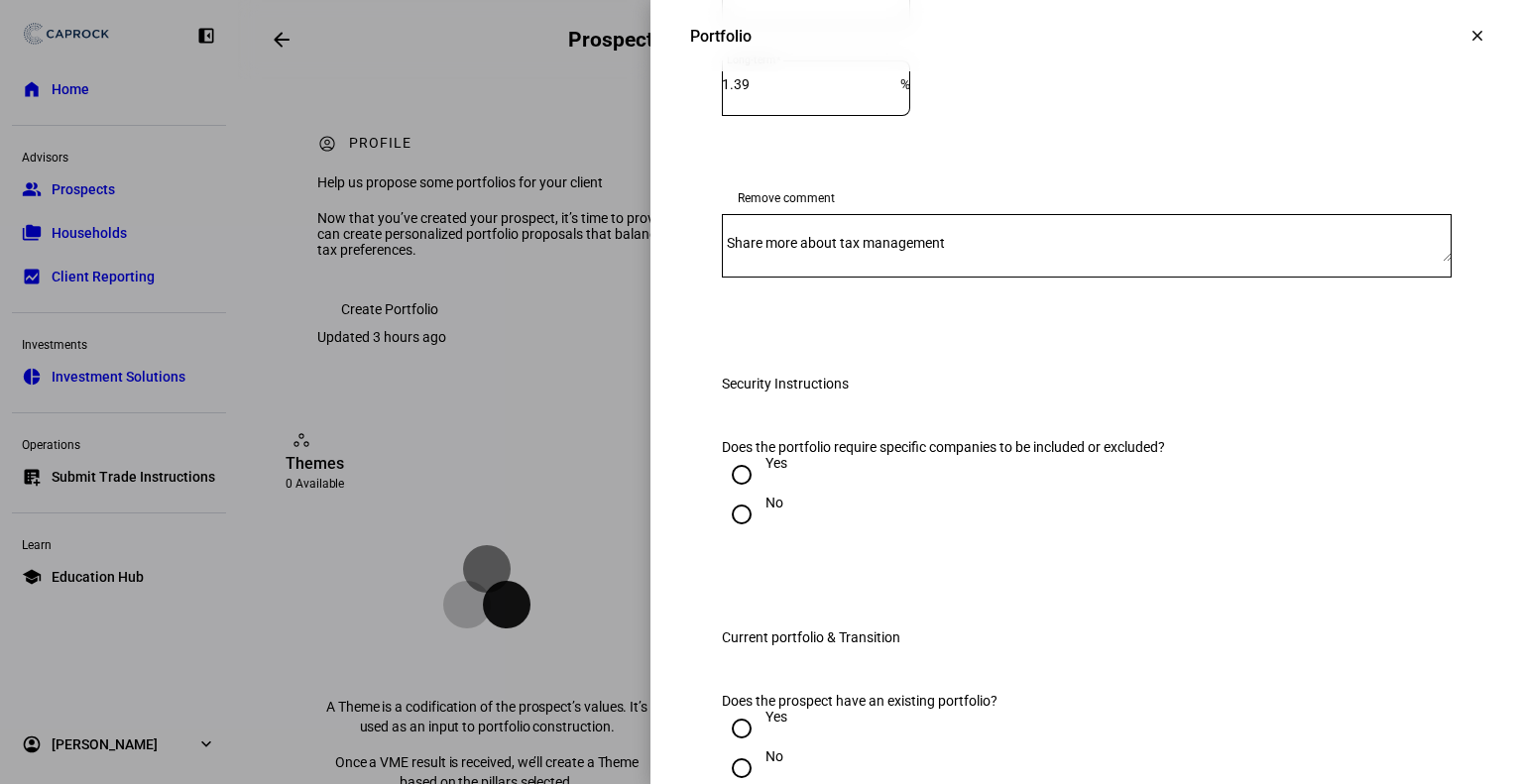 click on "Share more about tax management" at bounding box center [836, 243] 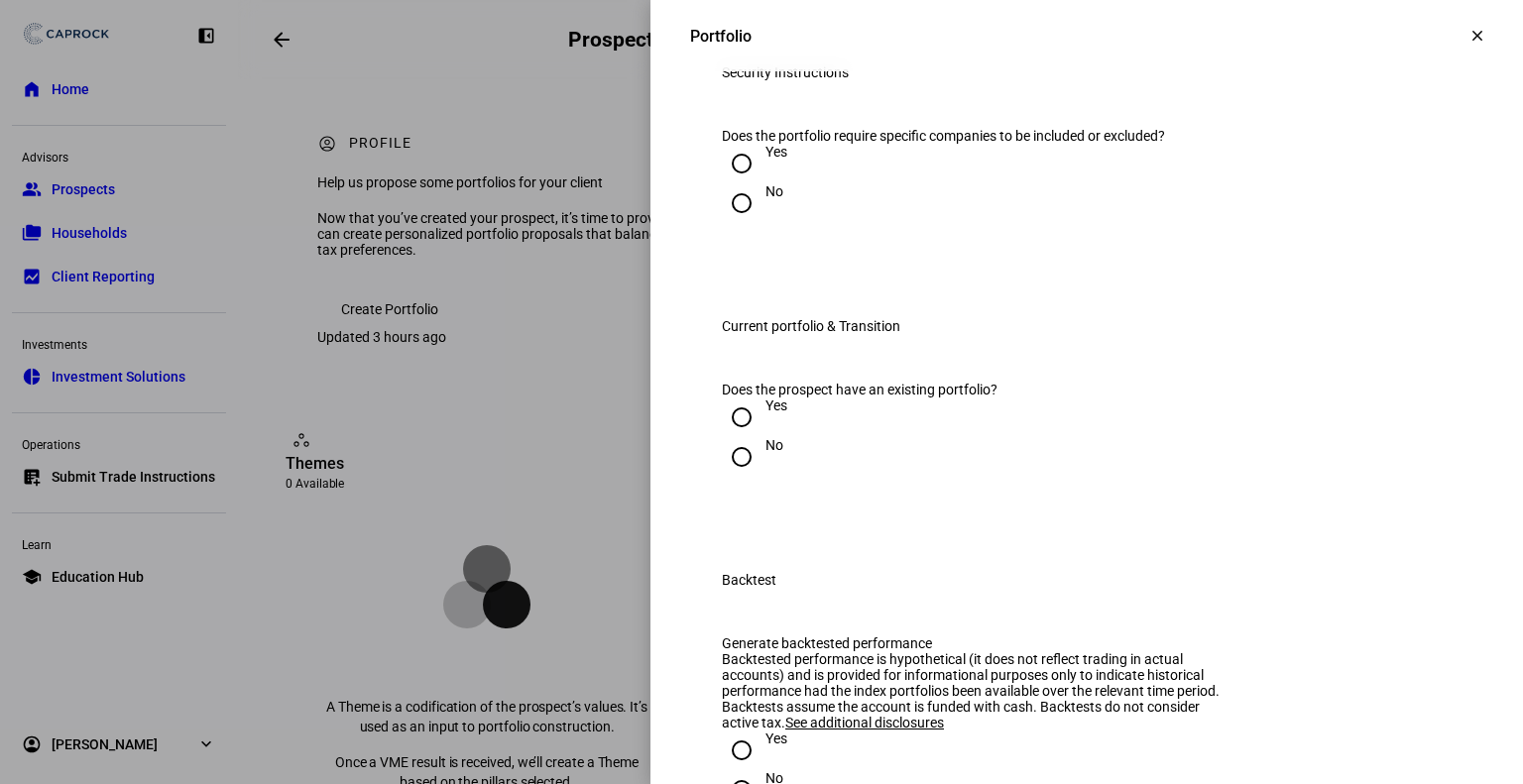 scroll, scrollTop: 2418, scrollLeft: 0, axis: vertical 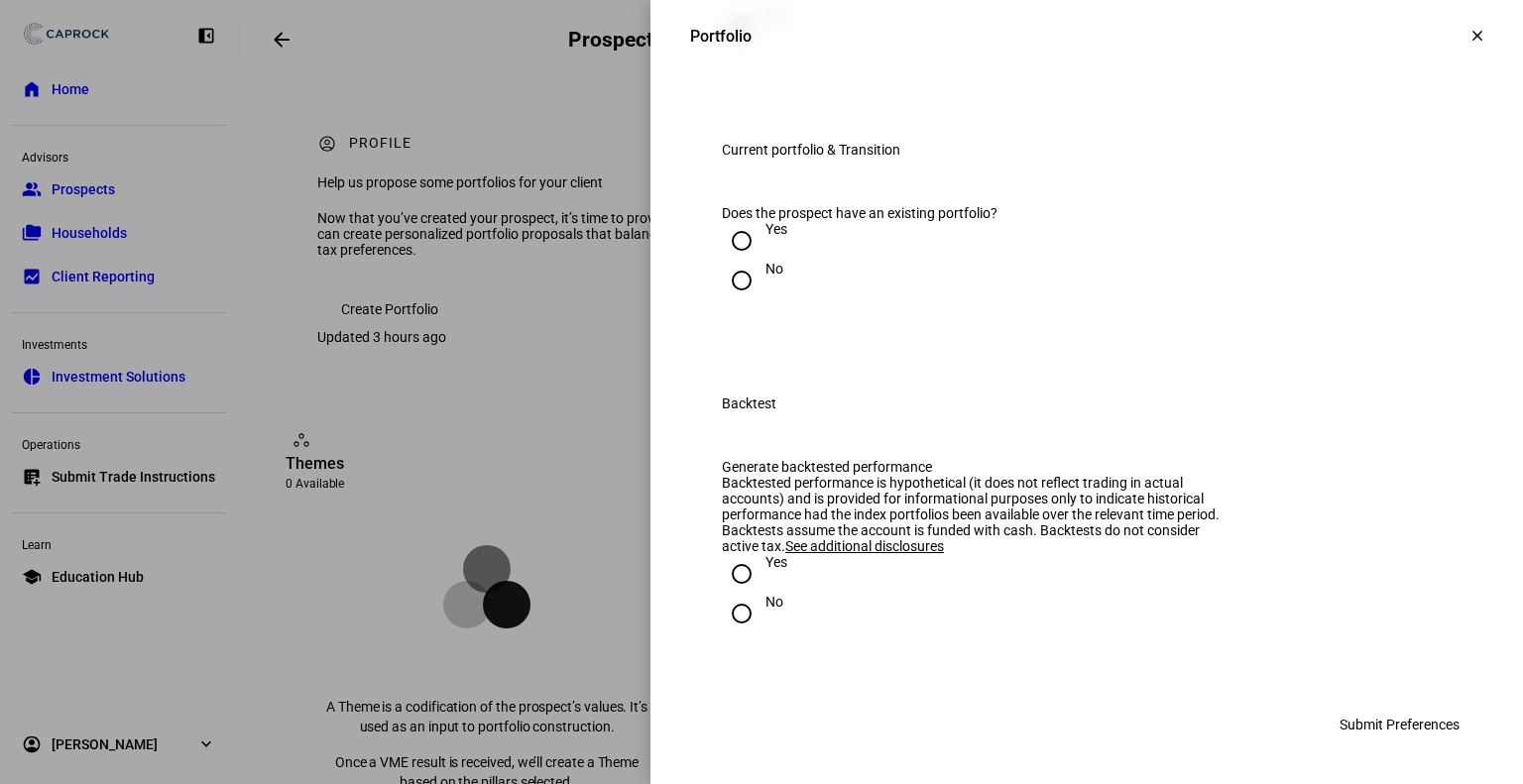 click on "Yes" at bounding box center (742, 241) 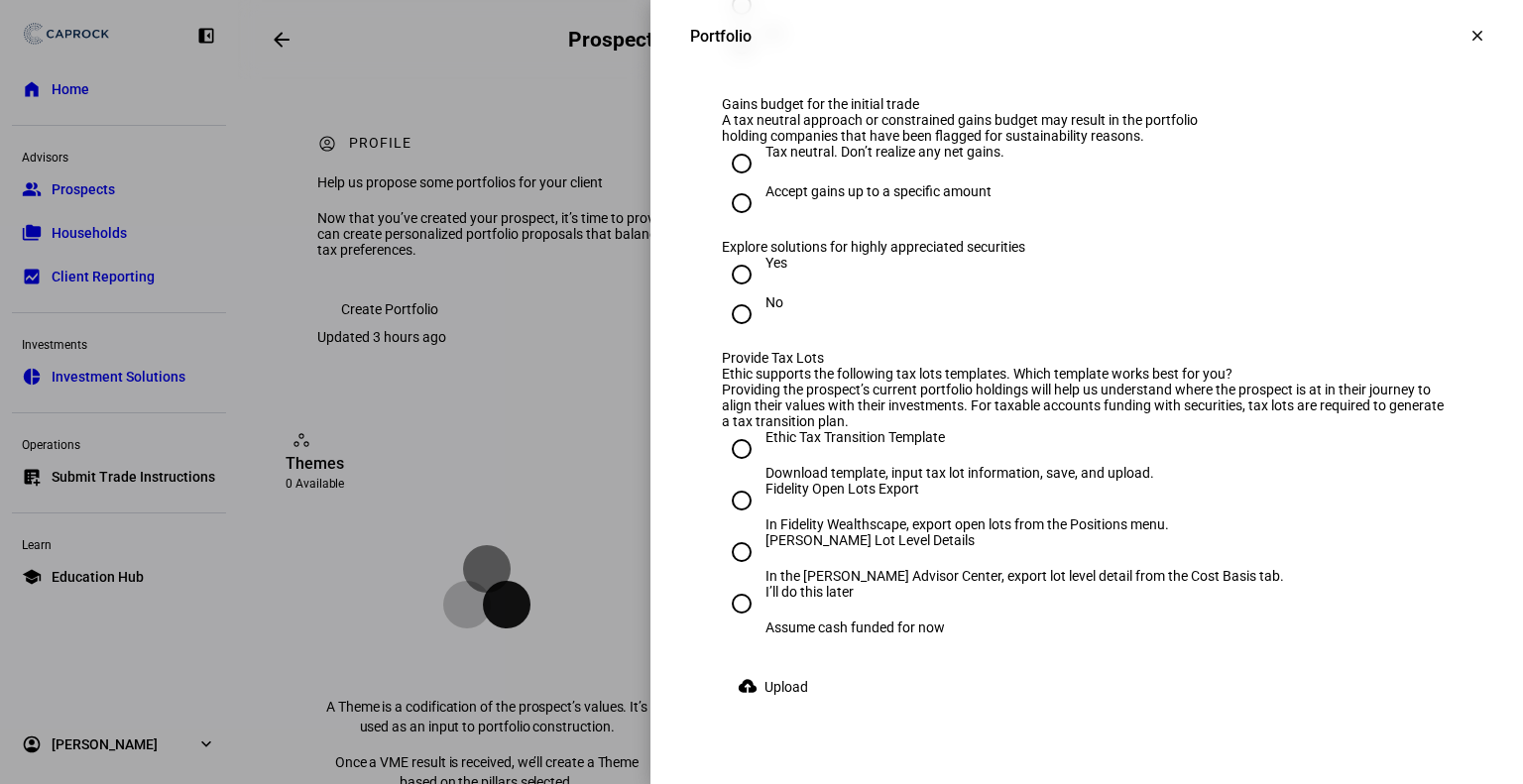 scroll, scrollTop: 2942, scrollLeft: 0, axis: vertical 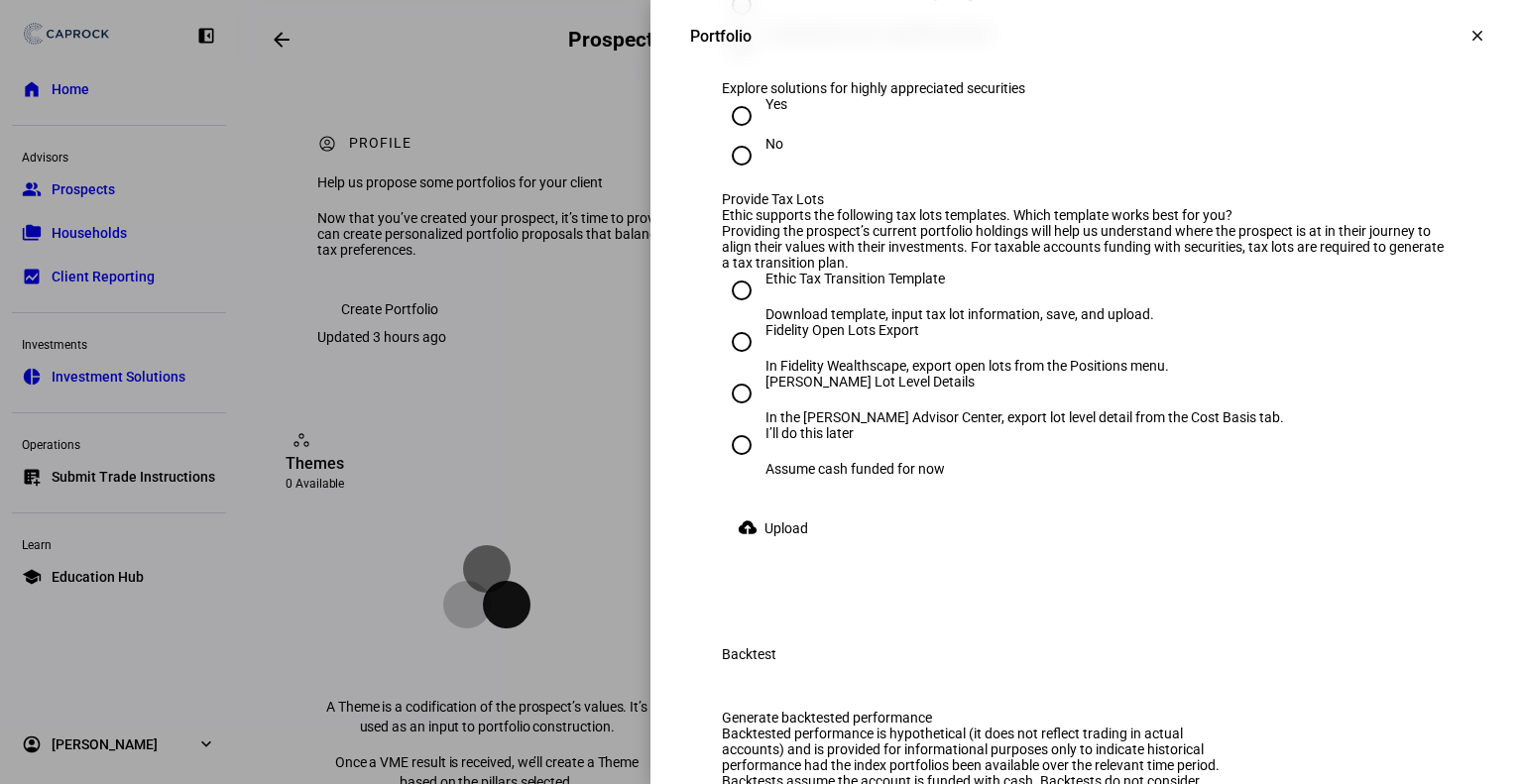 click on "Tax neutral. Don’t realize any net gains." at bounding box center [742, 5] 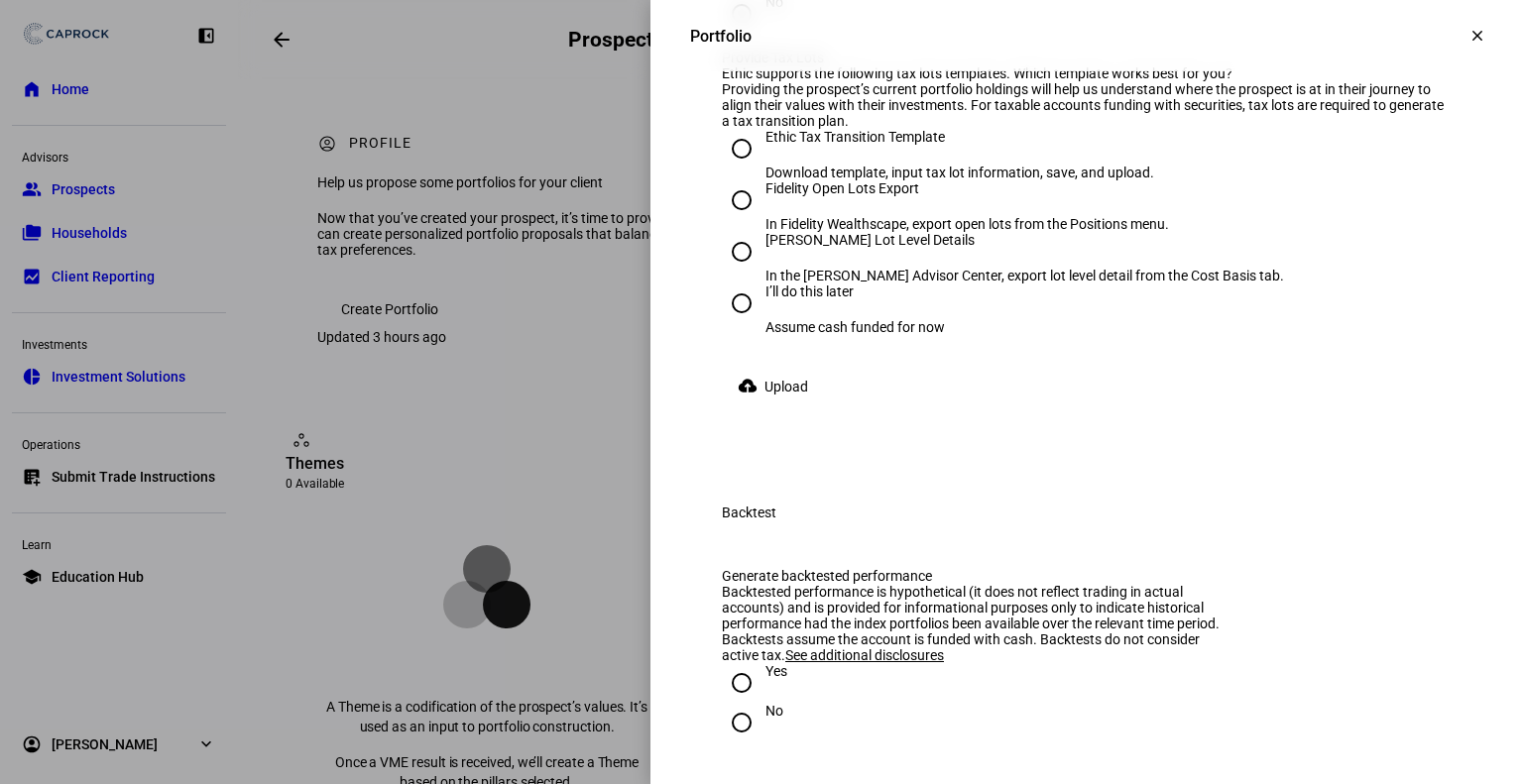 scroll, scrollTop: 3243, scrollLeft: 0, axis: vertical 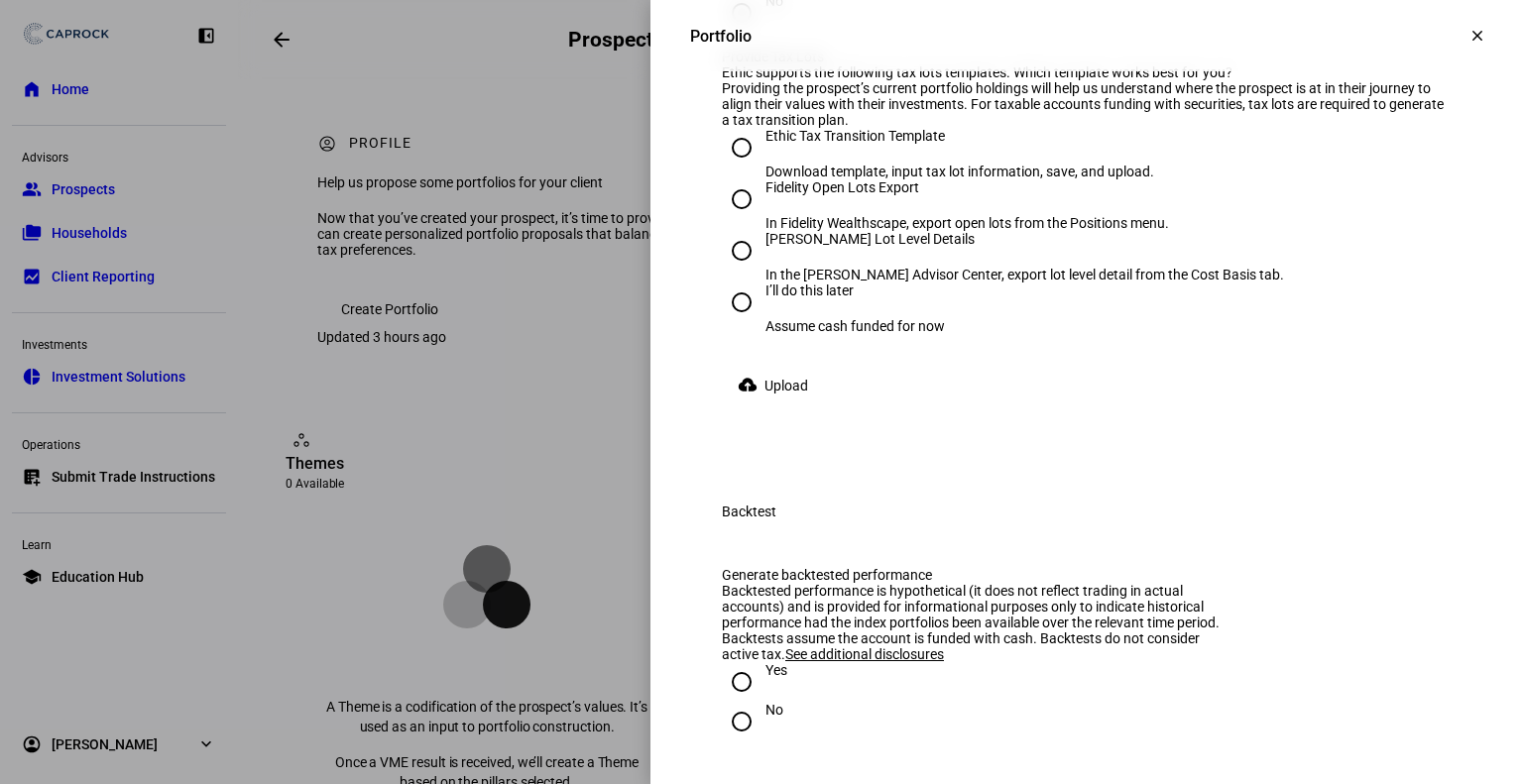 click on "No" at bounding box center (742, 13) 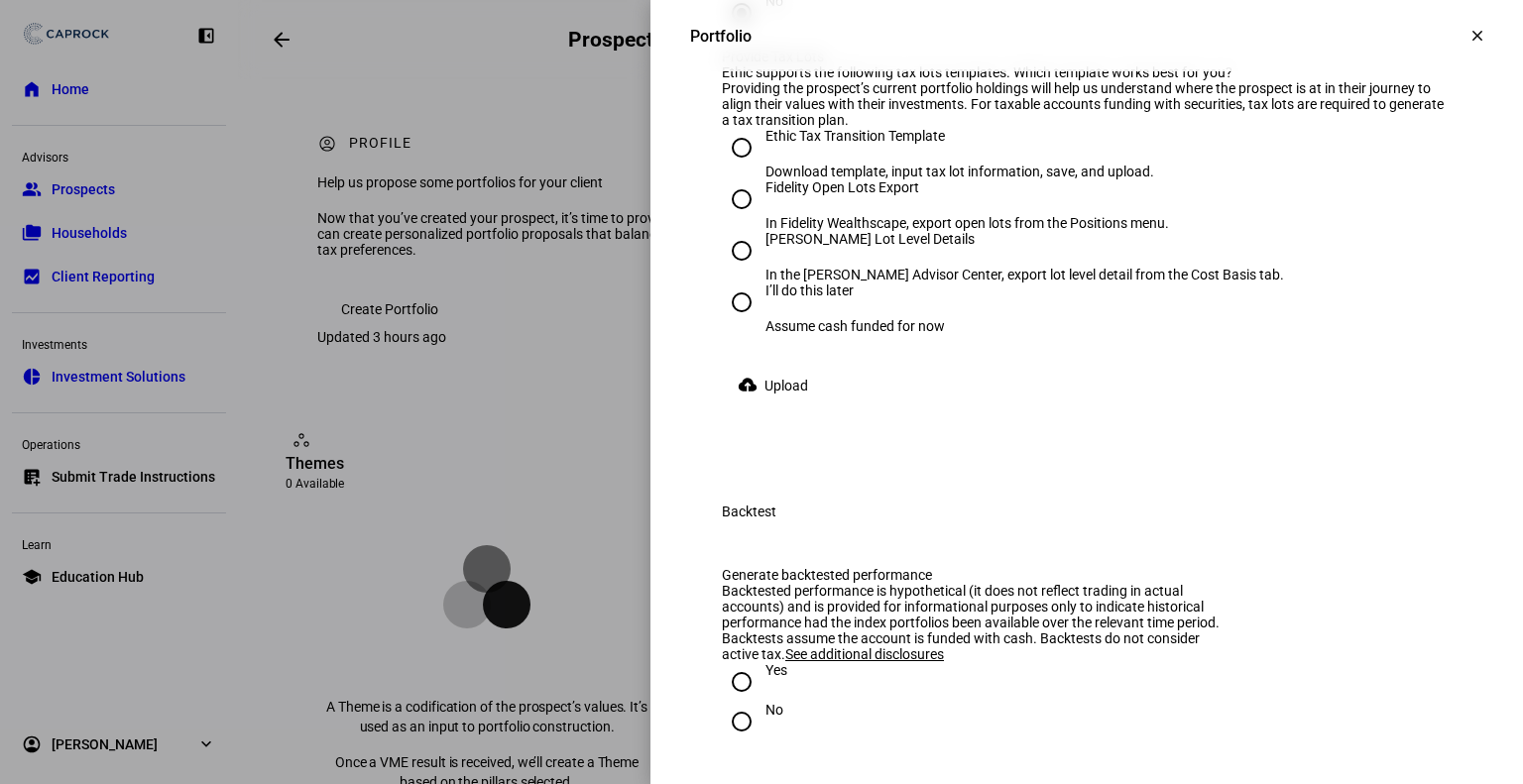click on "Yes" at bounding box center (742, -27) 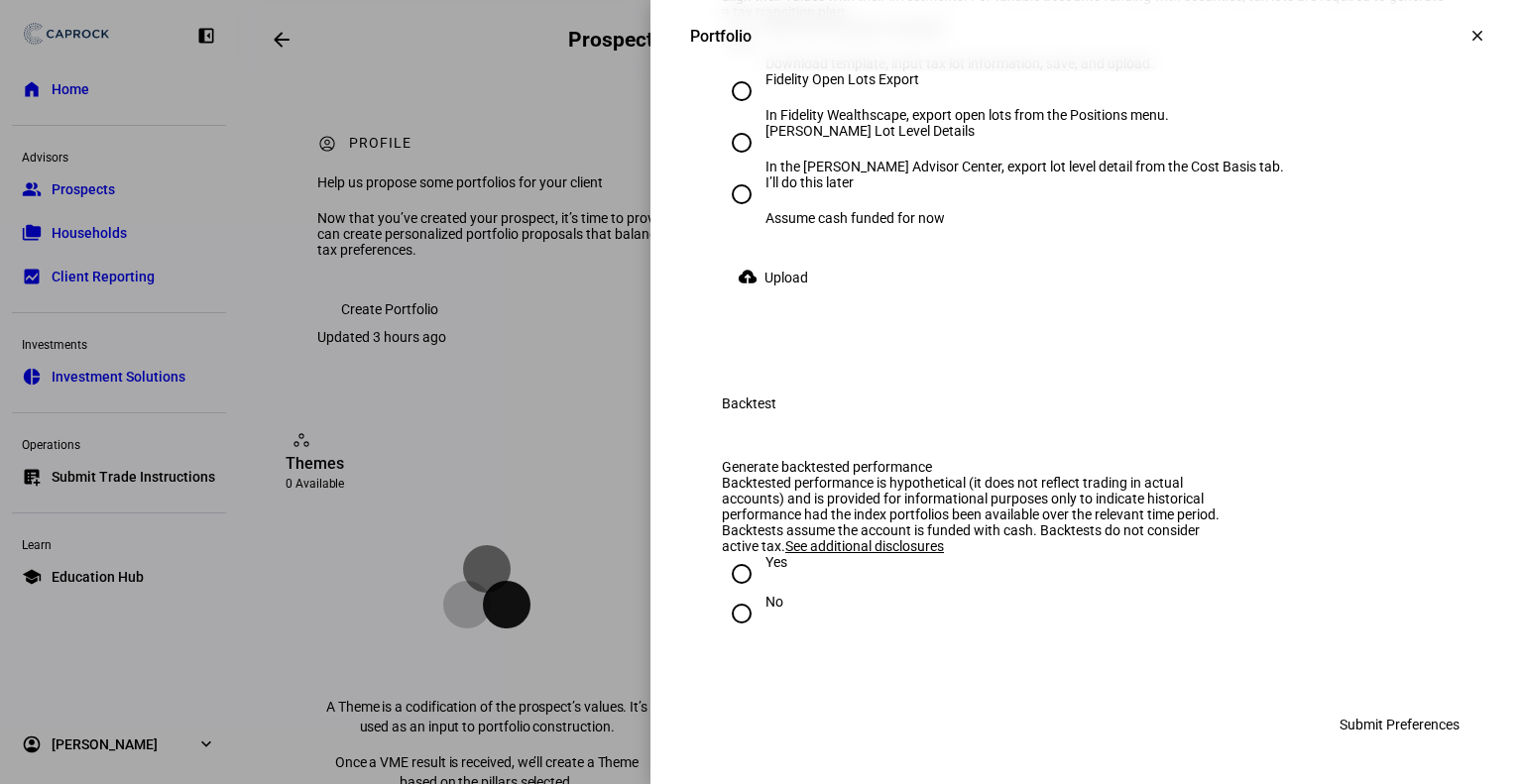 scroll, scrollTop: 3532, scrollLeft: 0, axis: vertical 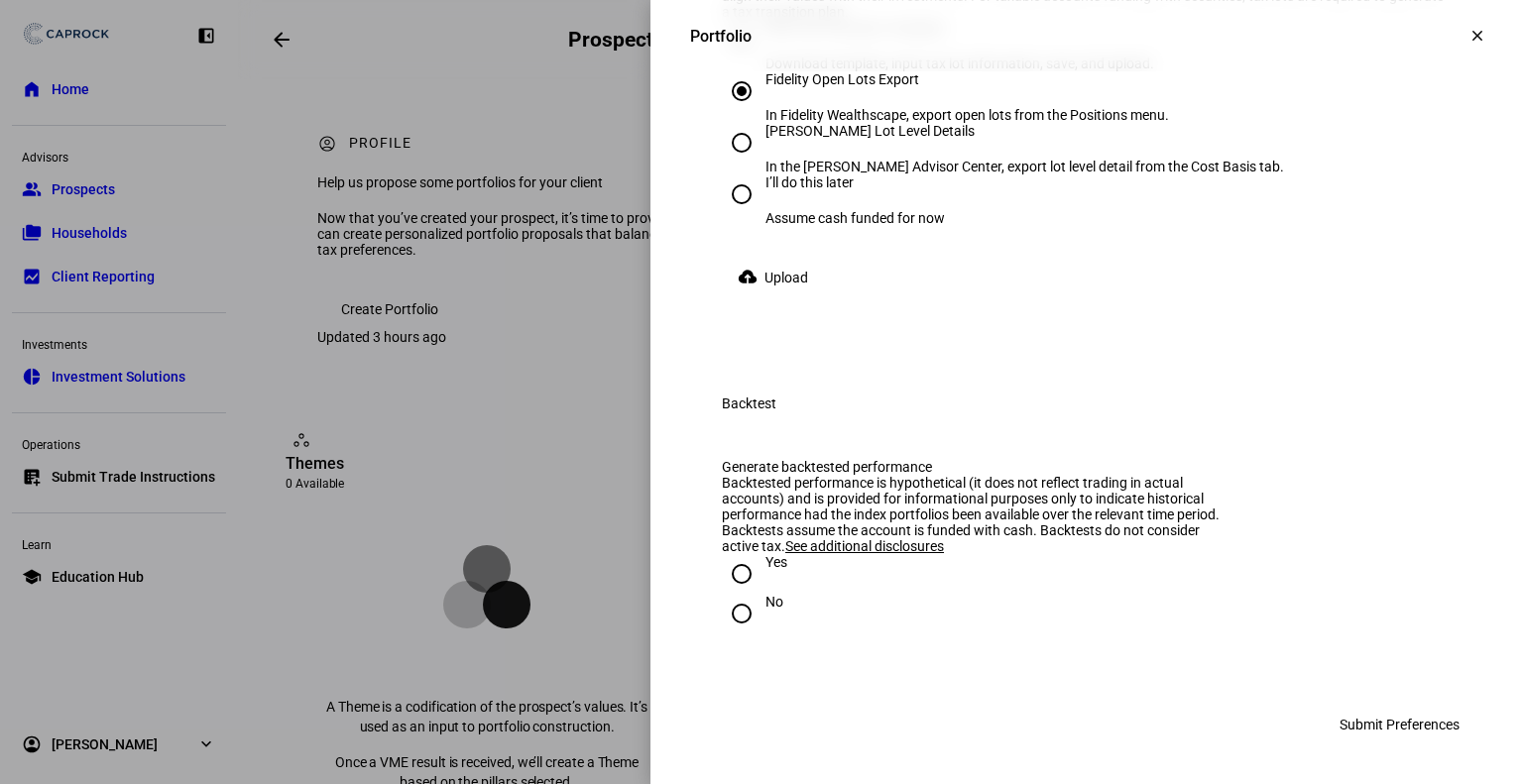 click on "Upload" 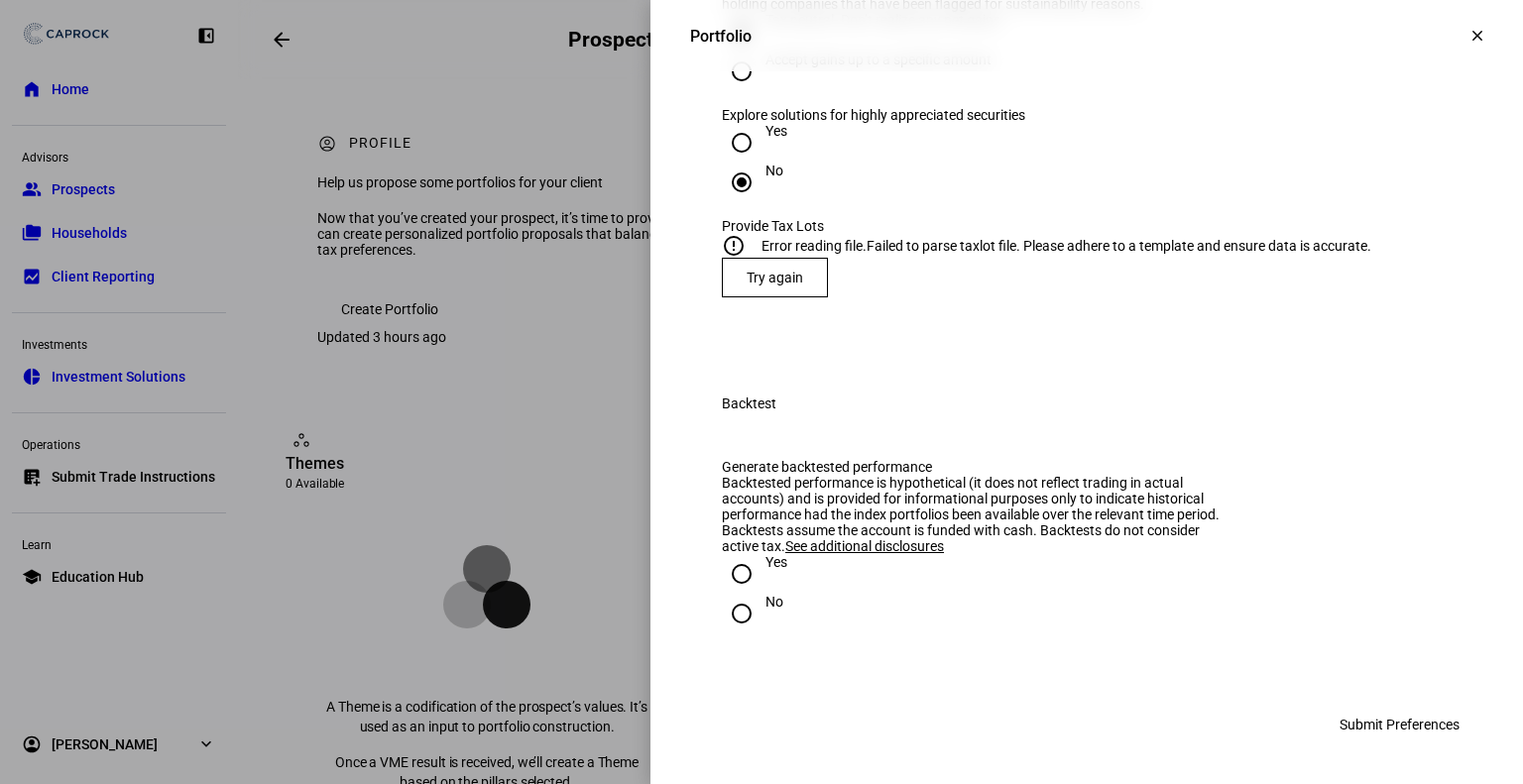 scroll, scrollTop: 3638, scrollLeft: 0, axis: vertical 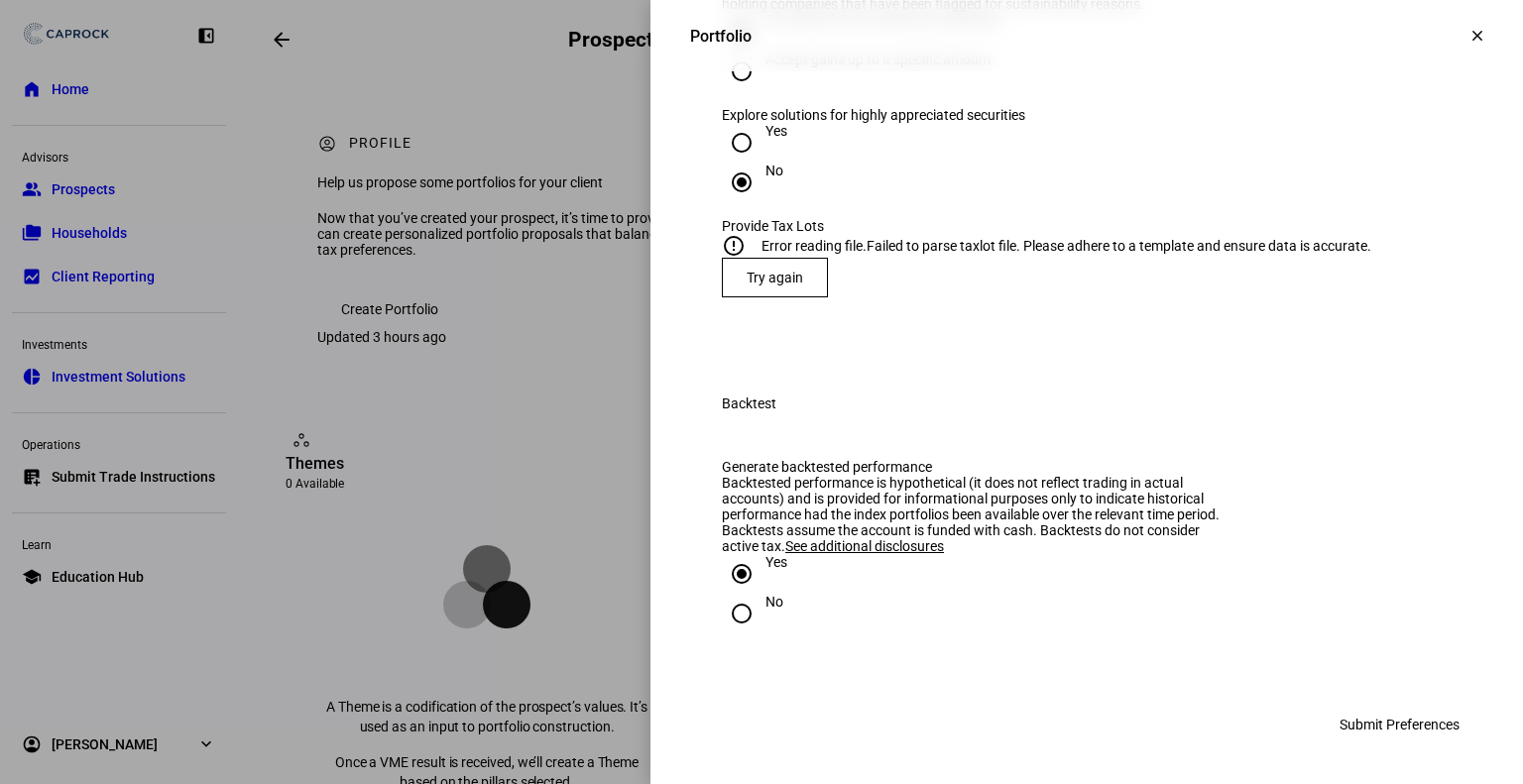 click 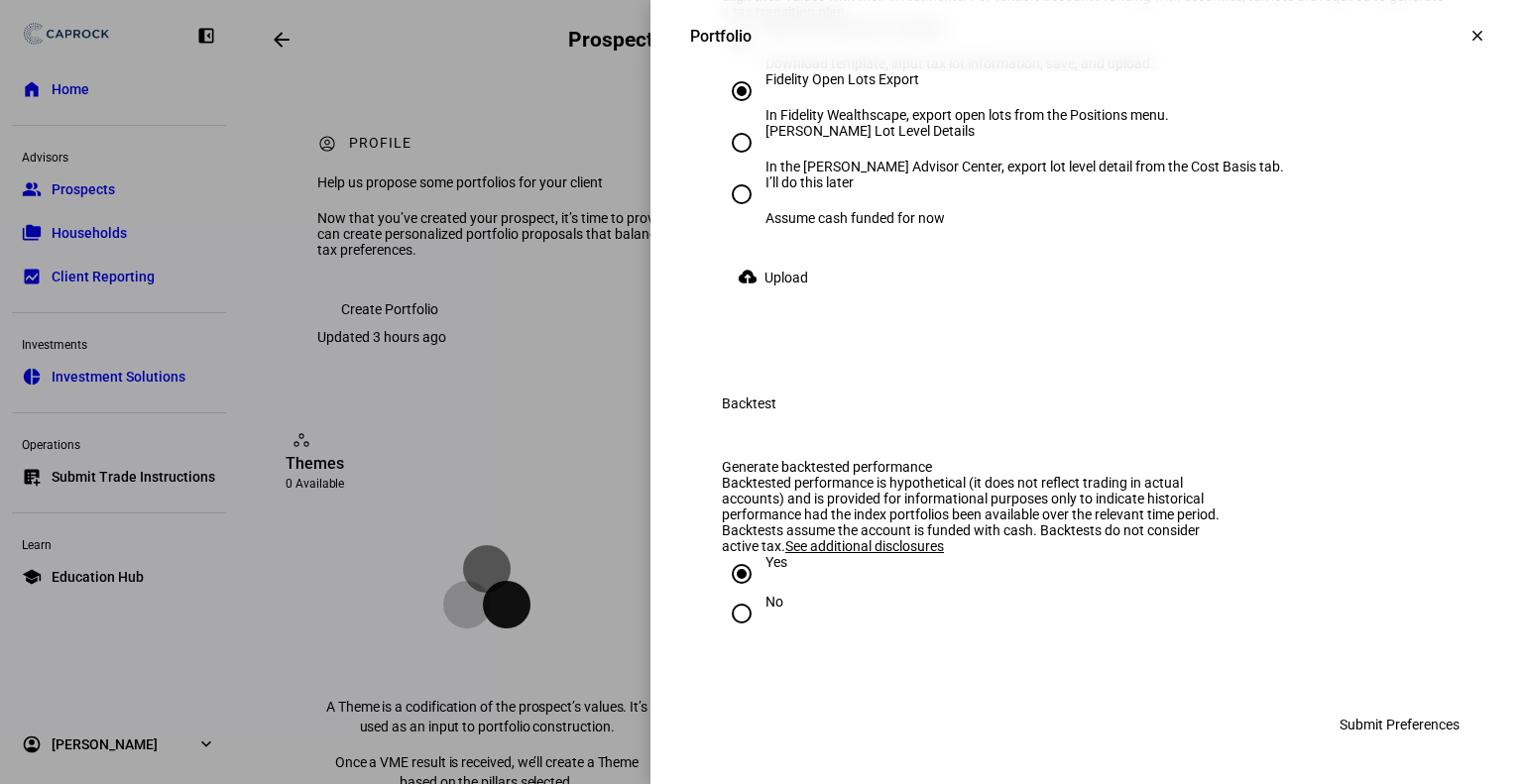 click on "Upload" 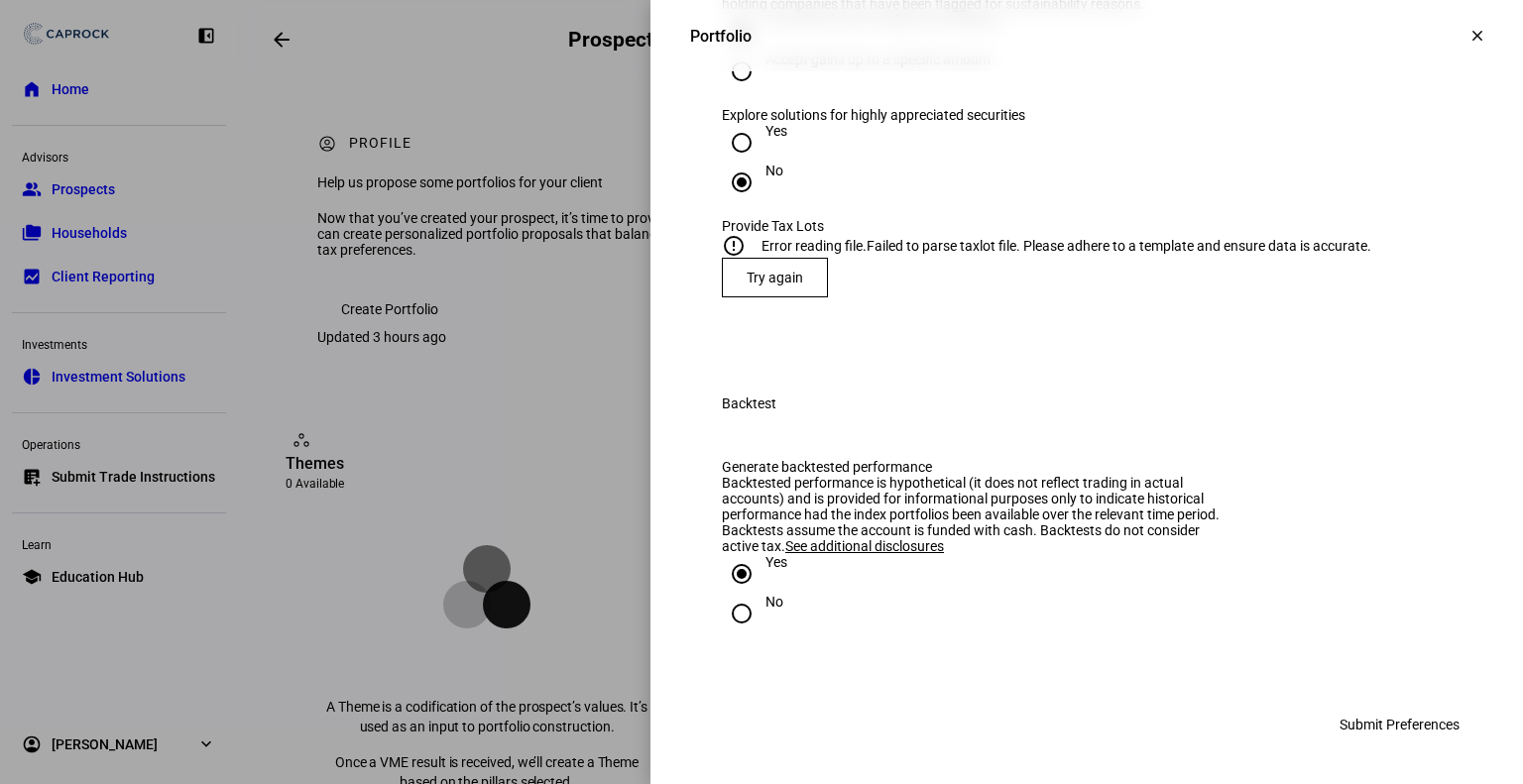 scroll, scrollTop: 3638, scrollLeft: 0, axis: vertical 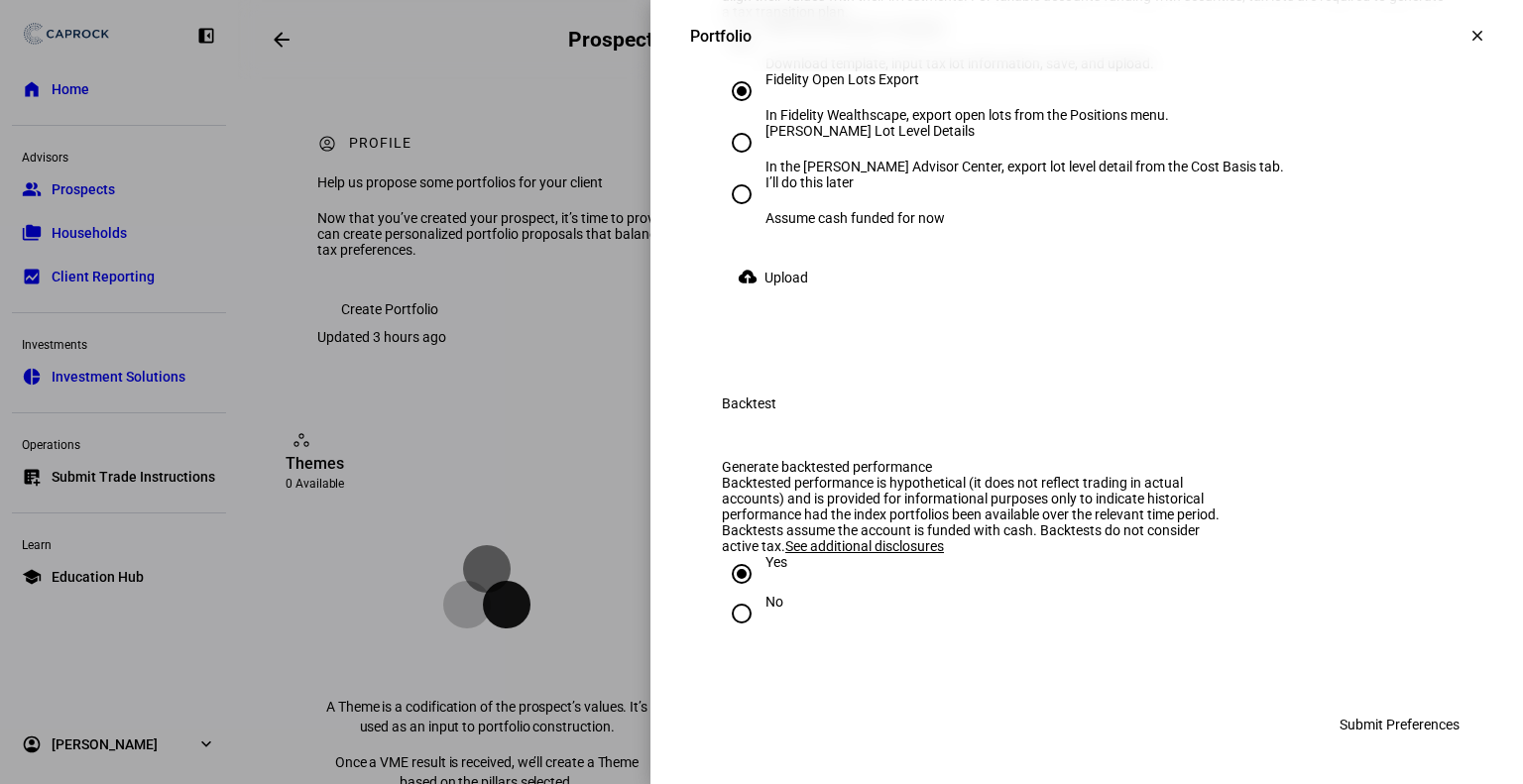 click 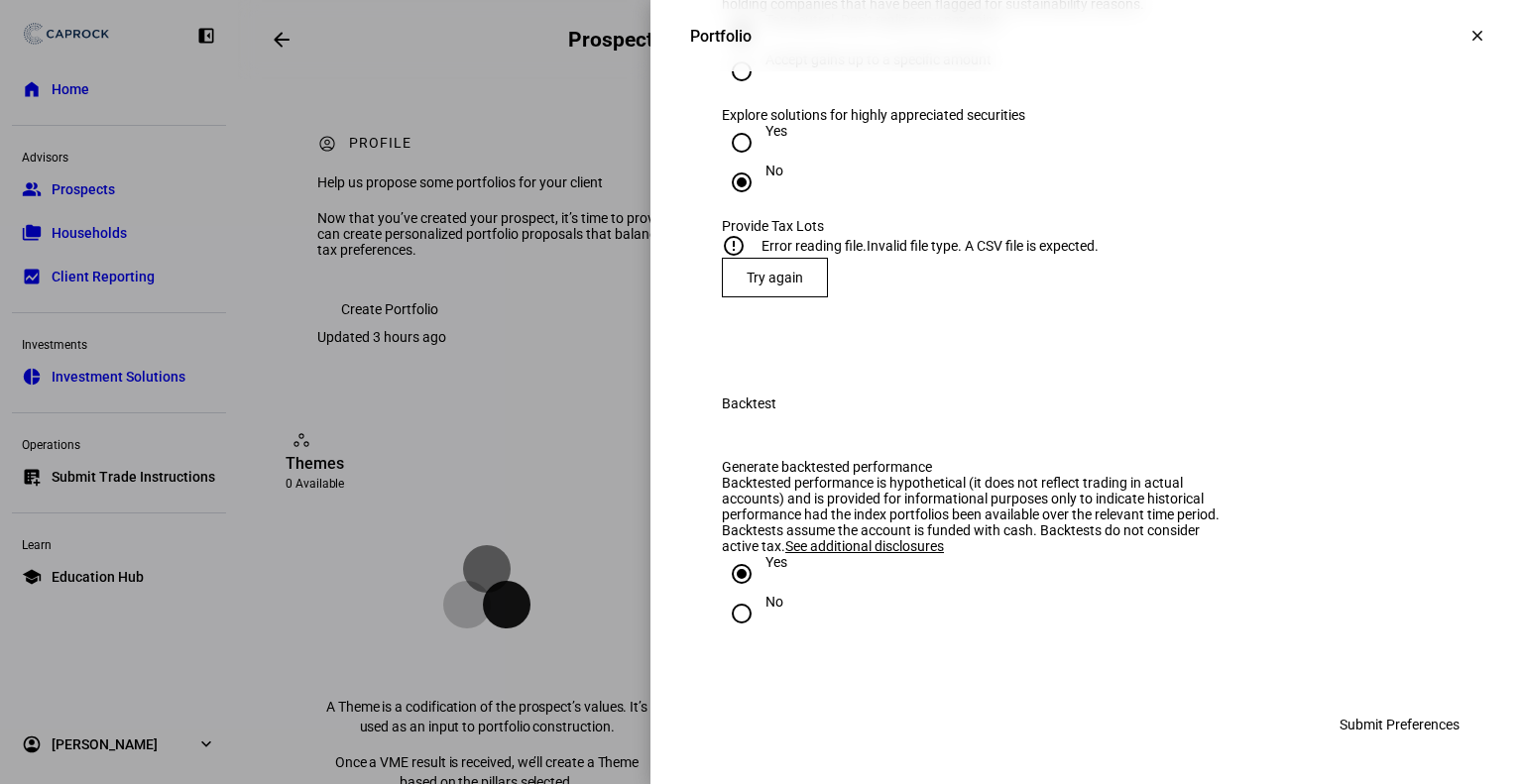 scroll, scrollTop: 3638, scrollLeft: 0, axis: vertical 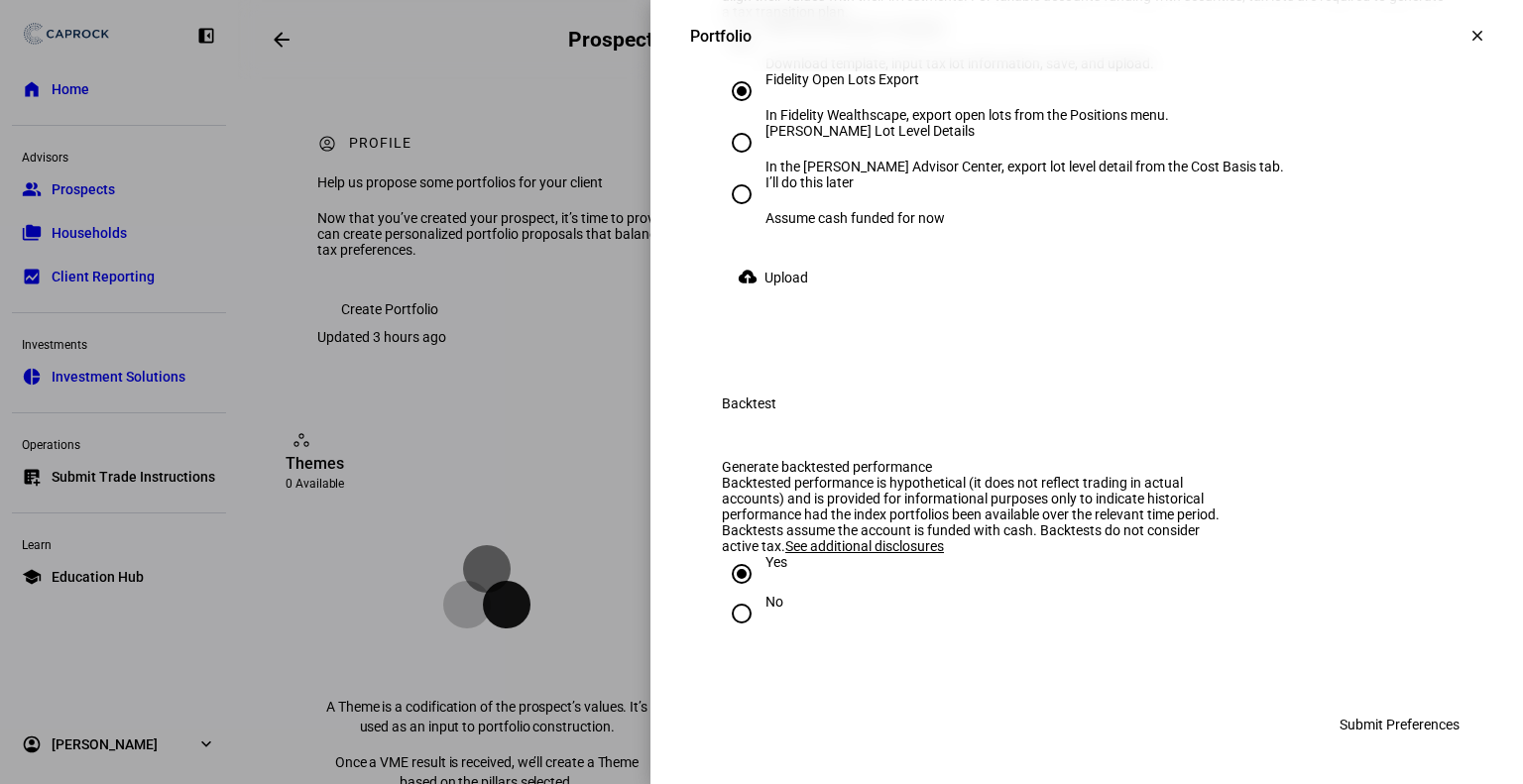 click on "Upload" 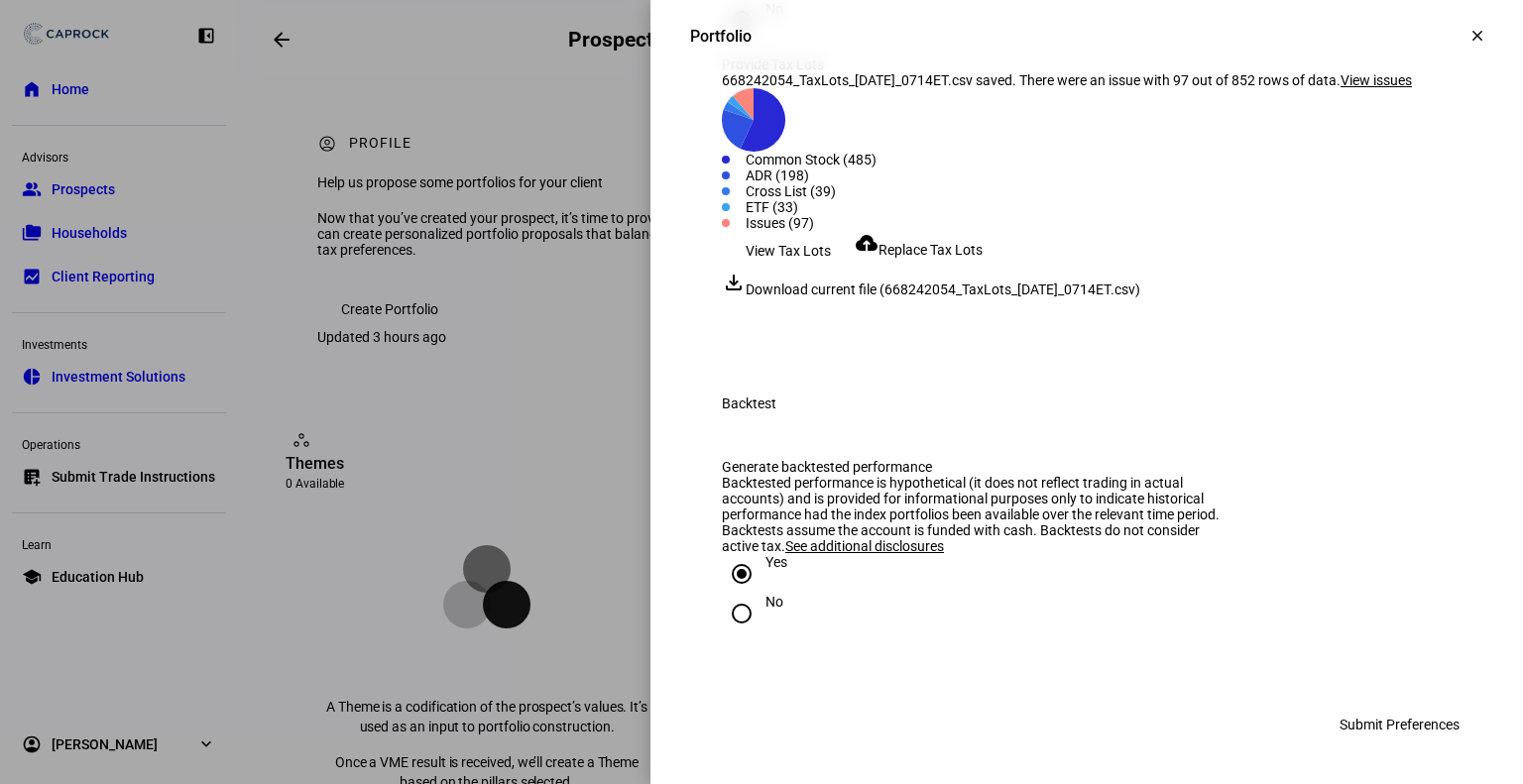 scroll, scrollTop: 3842, scrollLeft: 0, axis: vertical 